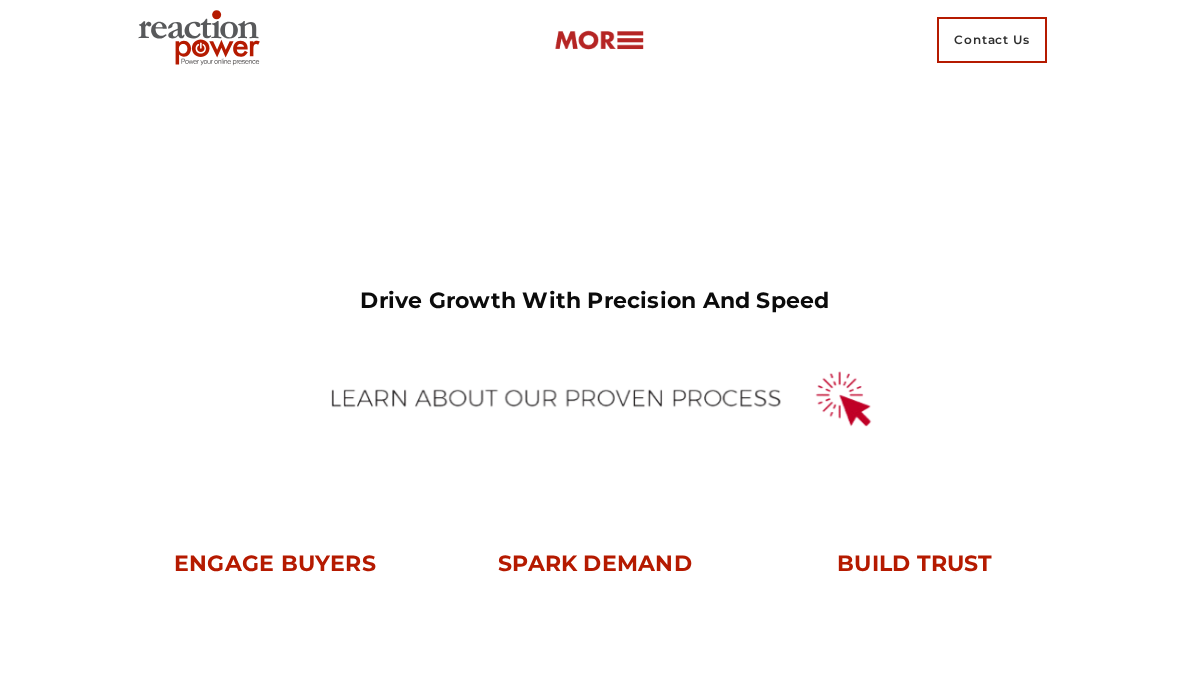 scroll, scrollTop: 0, scrollLeft: 0, axis: both 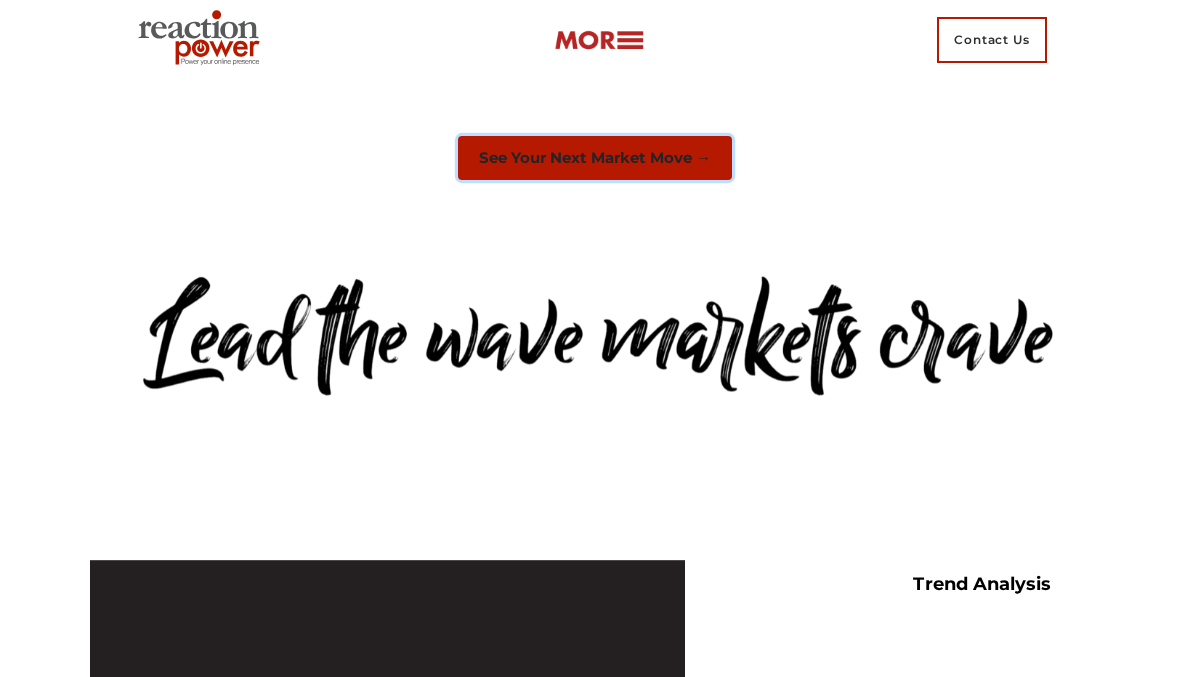 click on "See Your Next Market Move →" at bounding box center (595, 158) 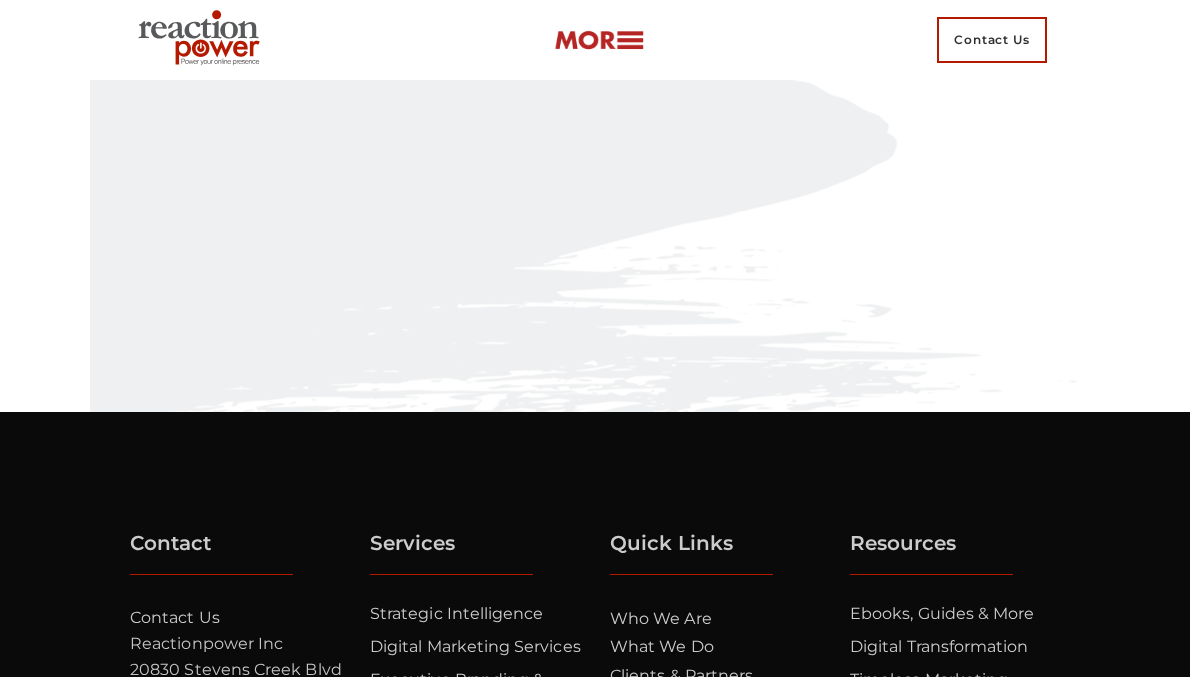scroll, scrollTop: 0, scrollLeft: 0, axis: both 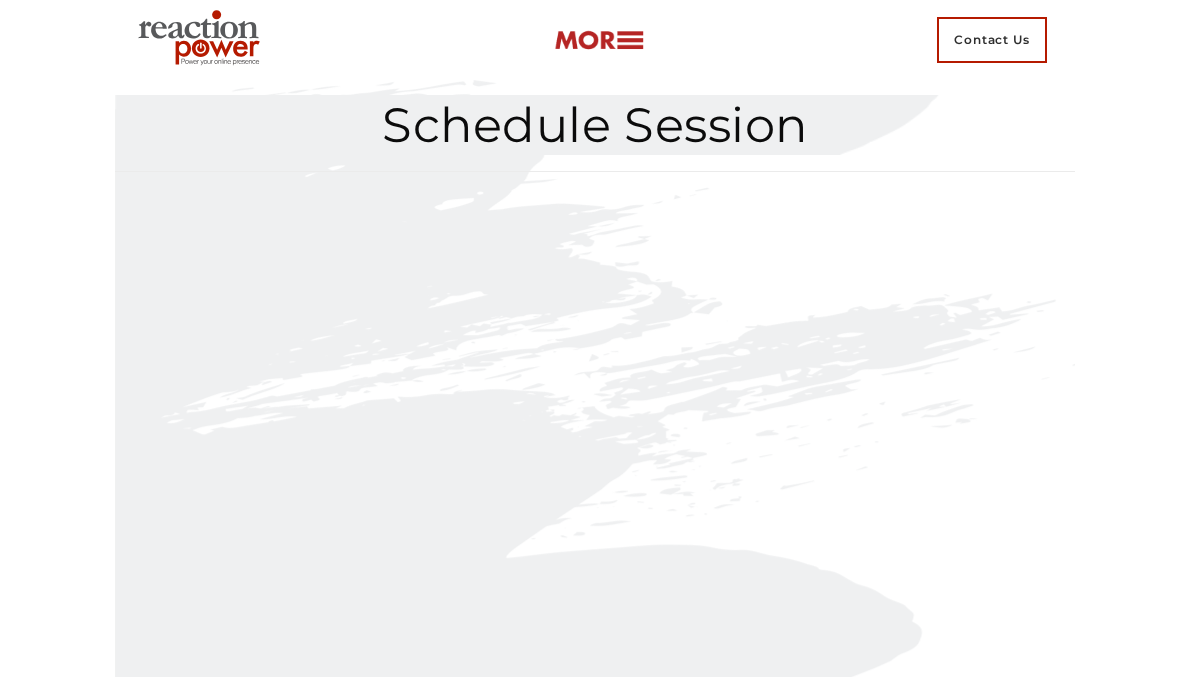 click at bounding box center [595, 521] 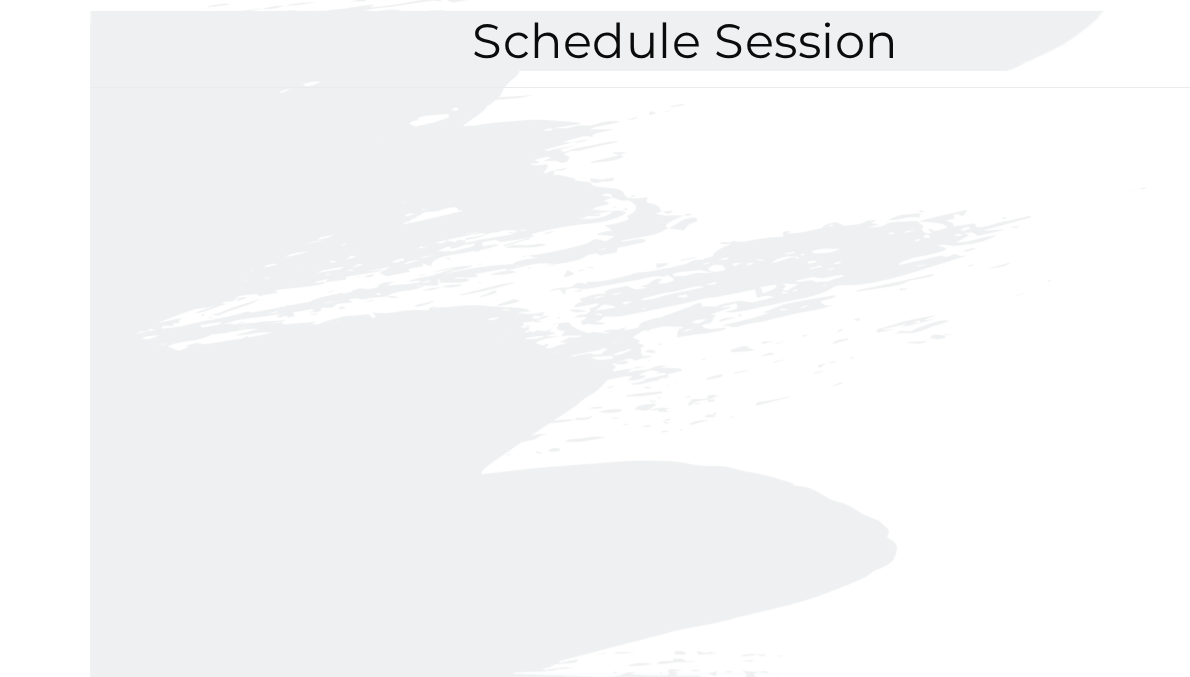 scroll, scrollTop: 0, scrollLeft: 0, axis: both 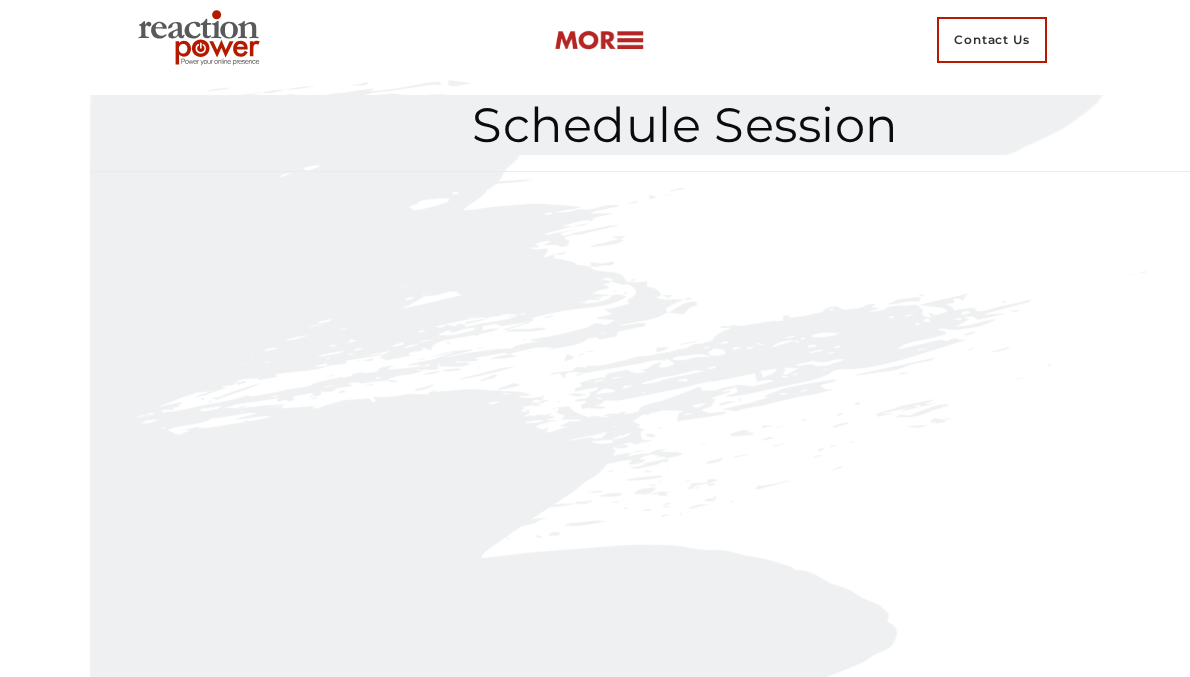 click on "Schedule Session" at bounding box center [685, 125] 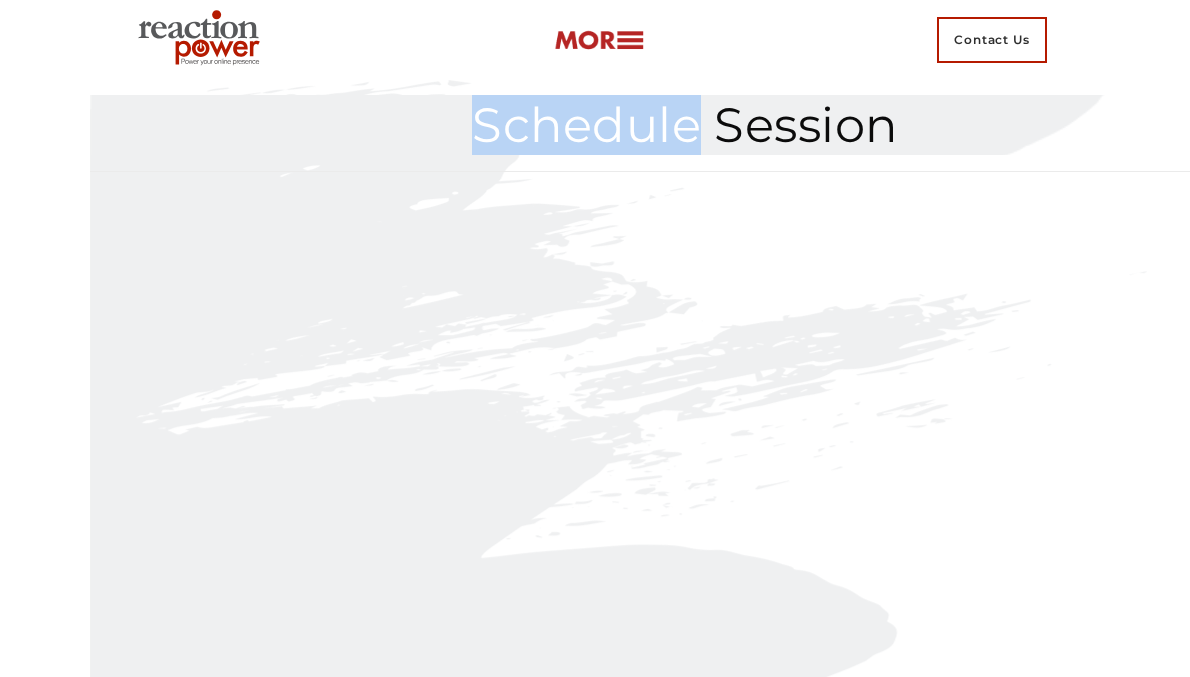 click on "Schedule Session" at bounding box center (685, 125) 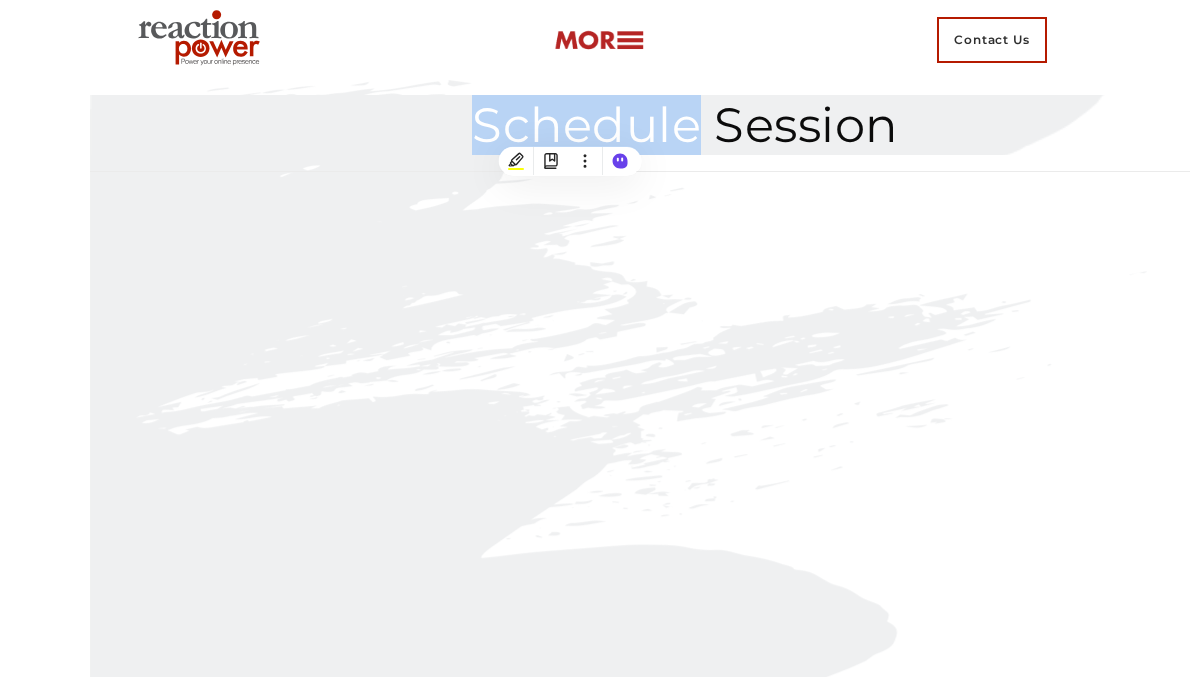 click on "Schedule Session" at bounding box center (685, 125) 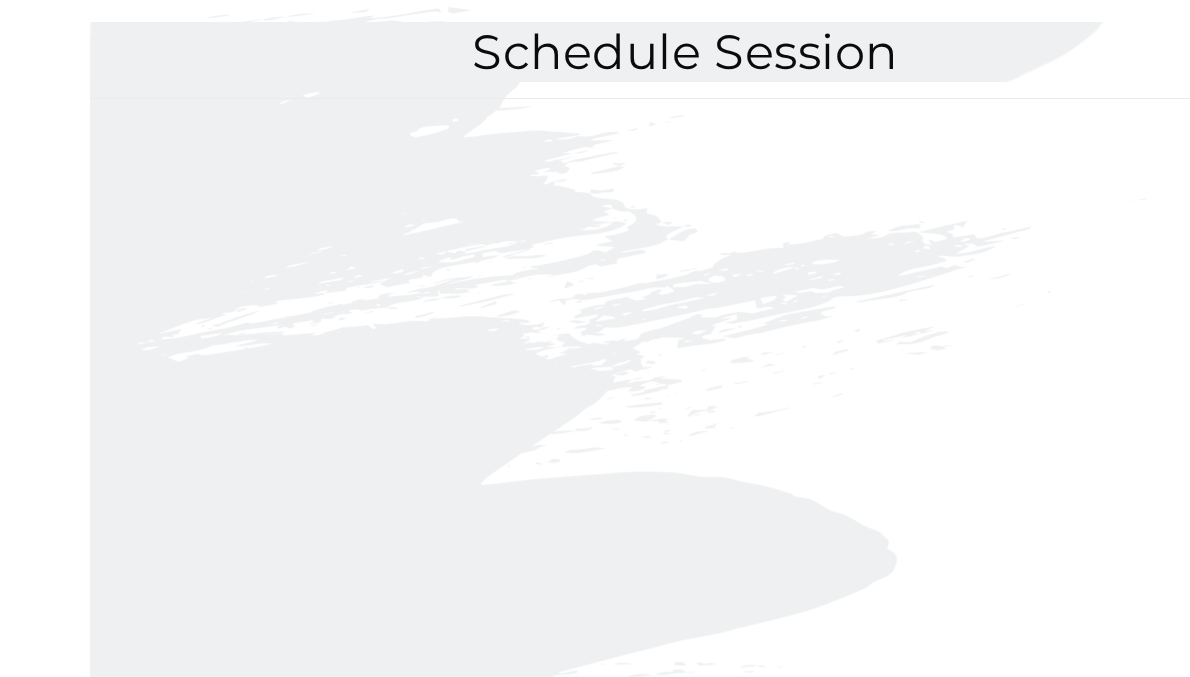 scroll, scrollTop: 77, scrollLeft: 0, axis: vertical 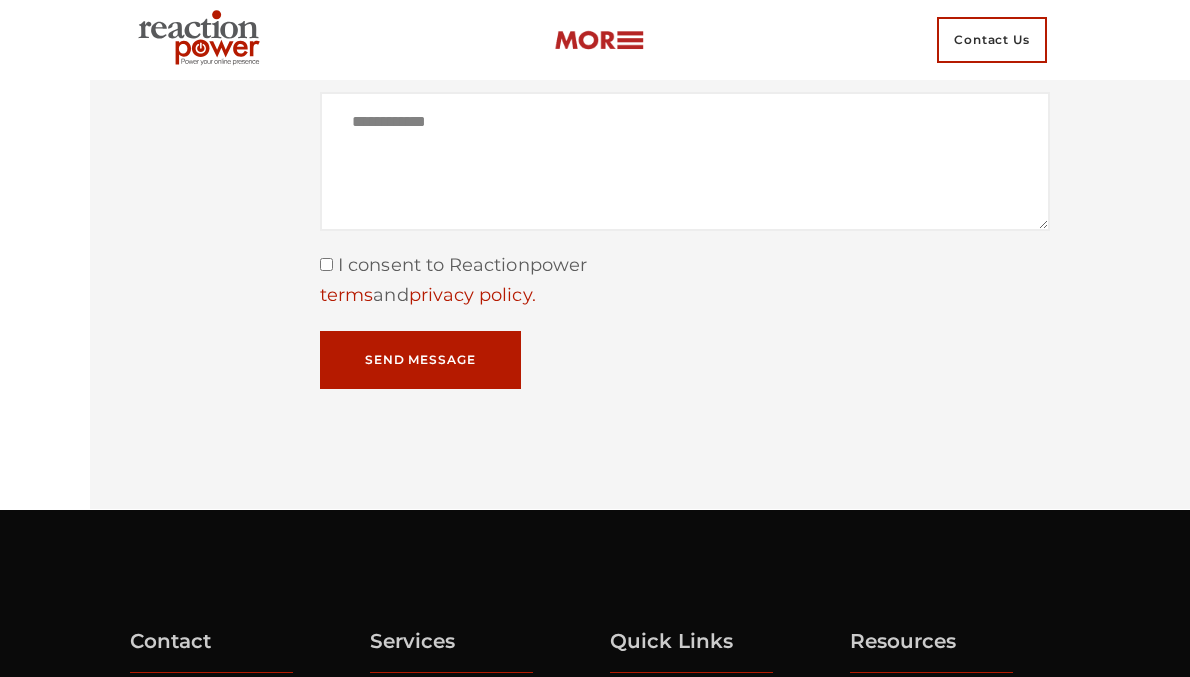 click on "I consent to Reactionpower" at bounding box center (460, 265) 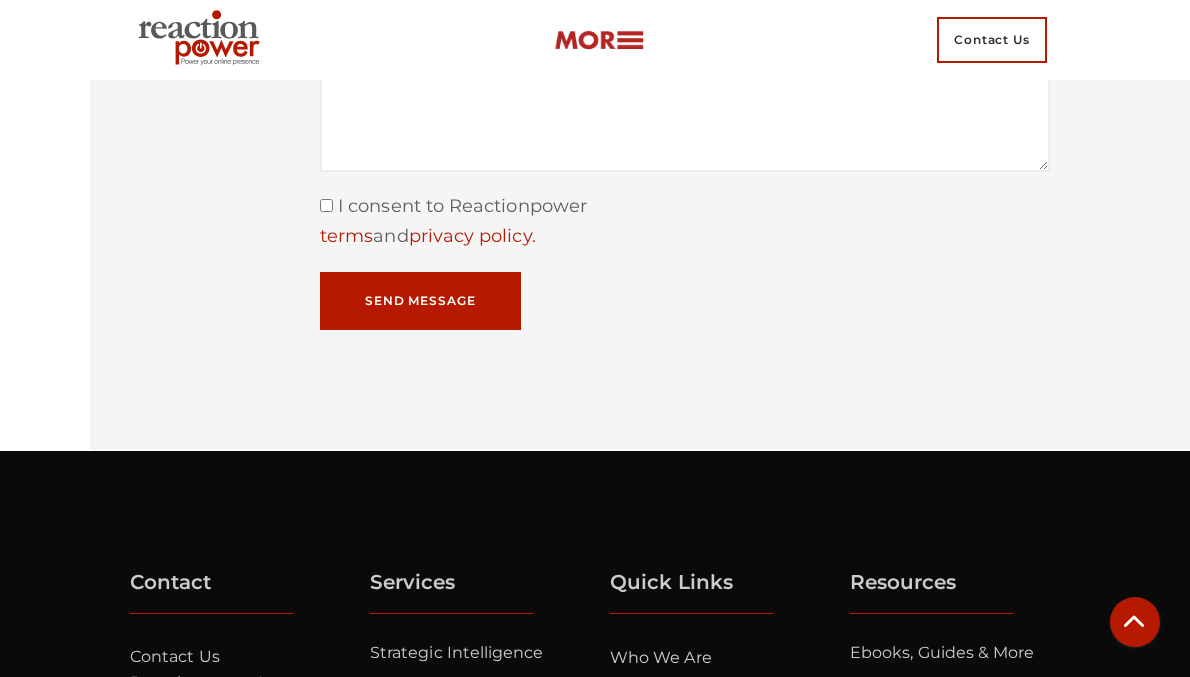 scroll, scrollTop: 13100, scrollLeft: 0, axis: vertical 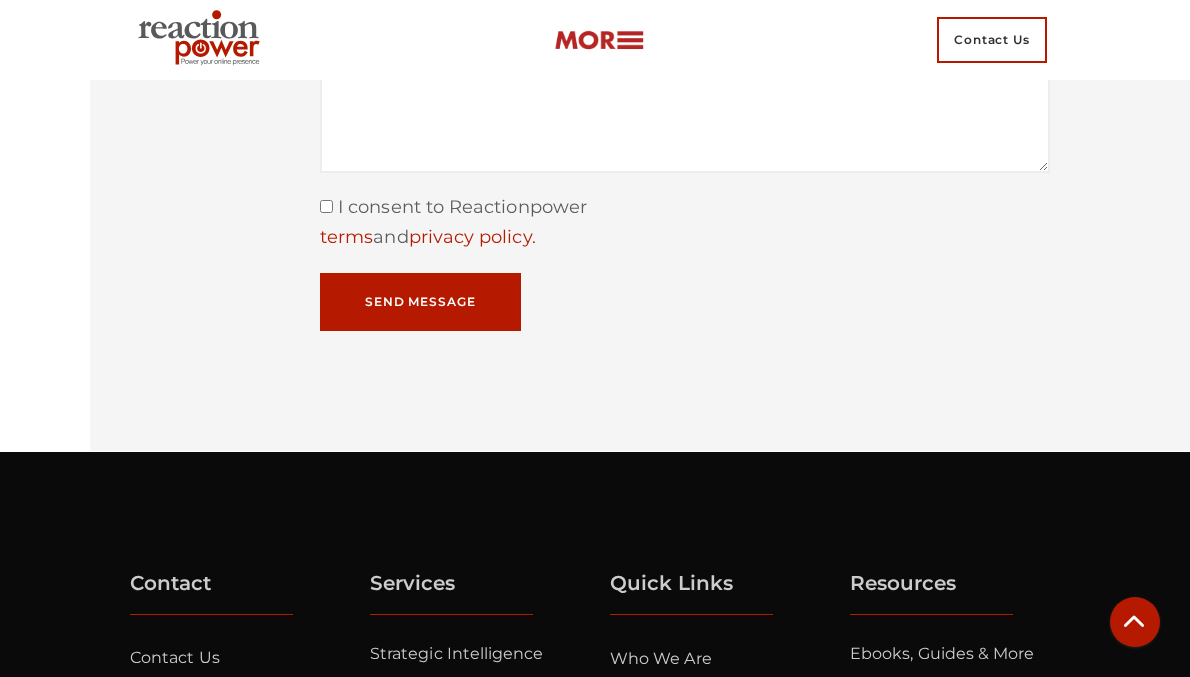 click on "Send Message" at bounding box center (420, 302) 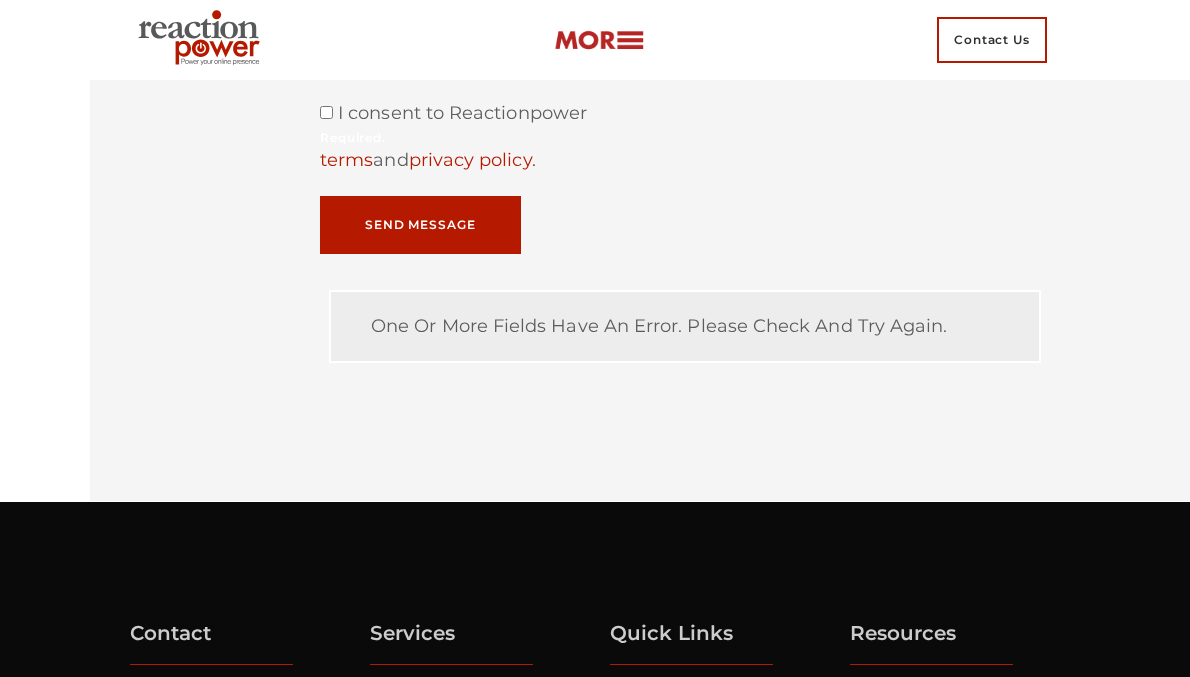 scroll, scrollTop: 13282, scrollLeft: 0, axis: vertical 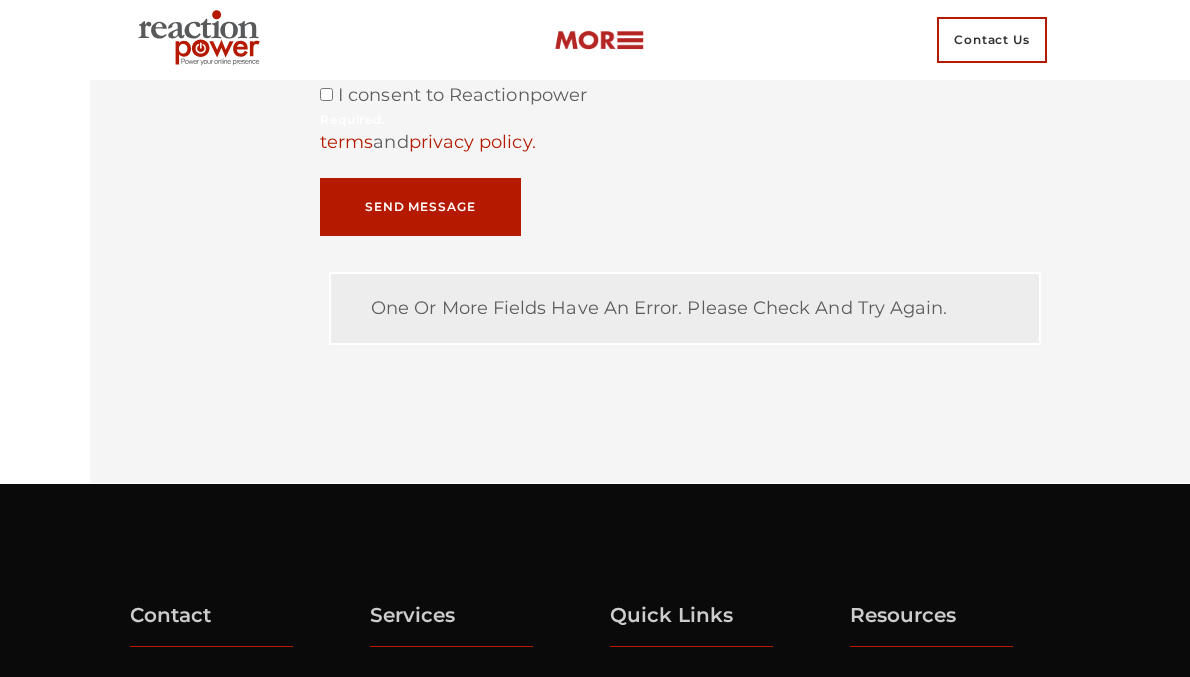 click on "Send Message" at bounding box center [420, 207] 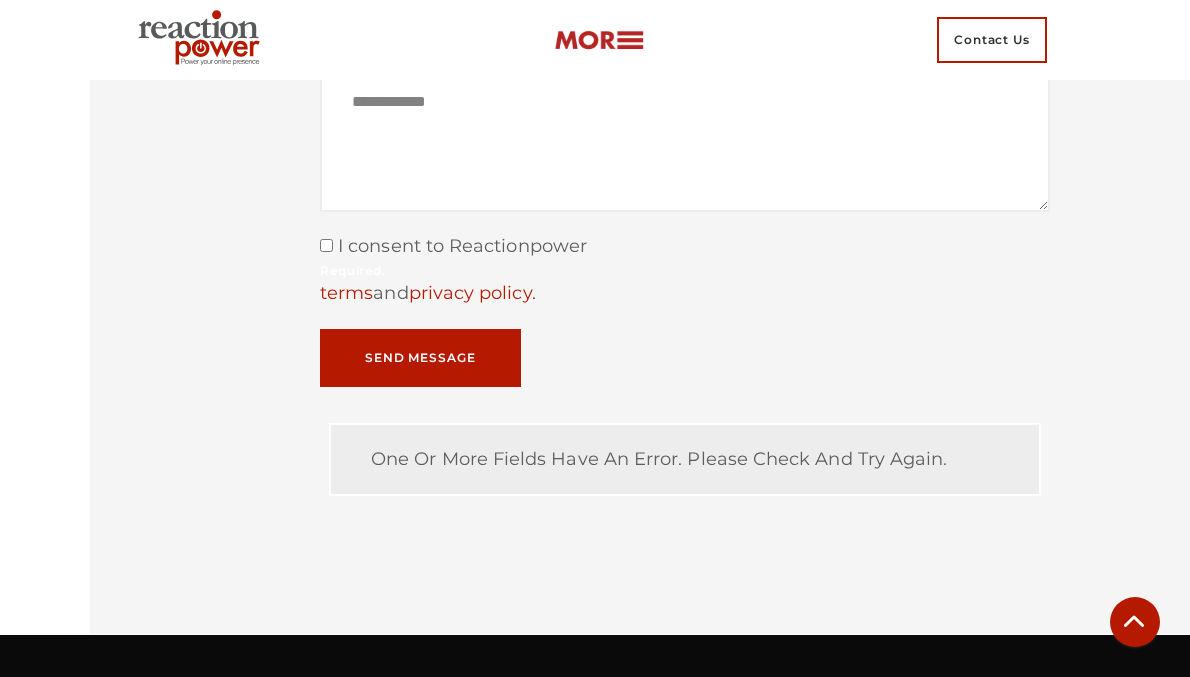 scroll, scrollTop: 13125, scrollLeft: 0, axis: vertical 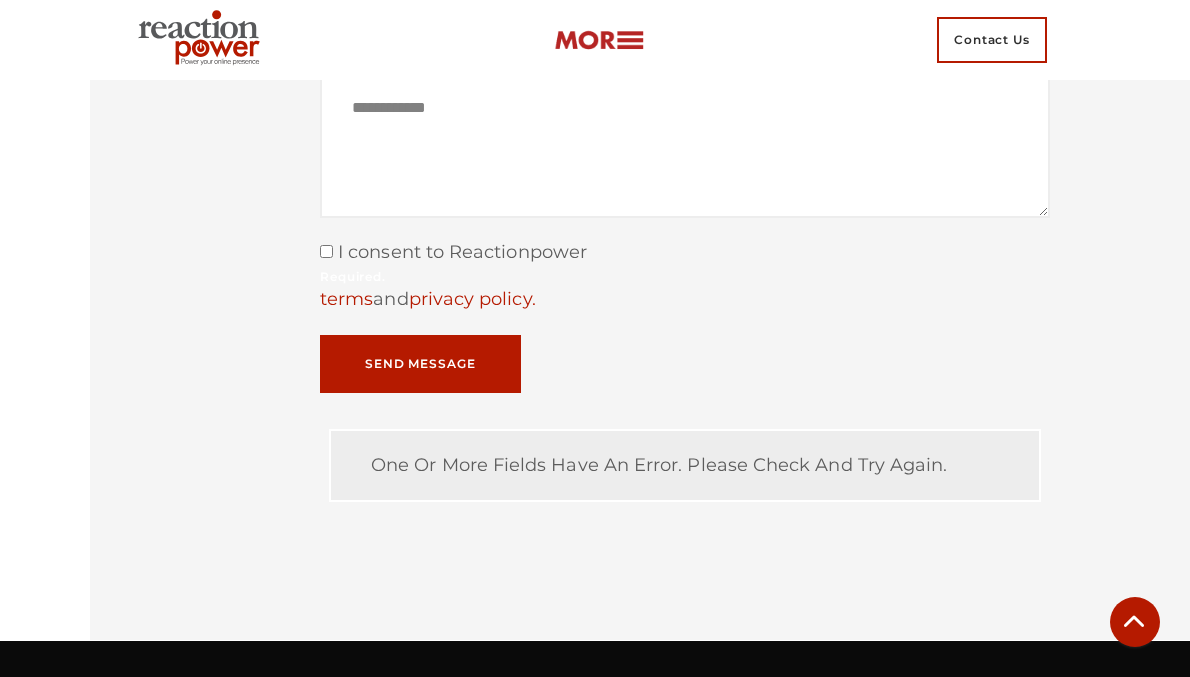 click on "Required." at bounding box center [685, 276] 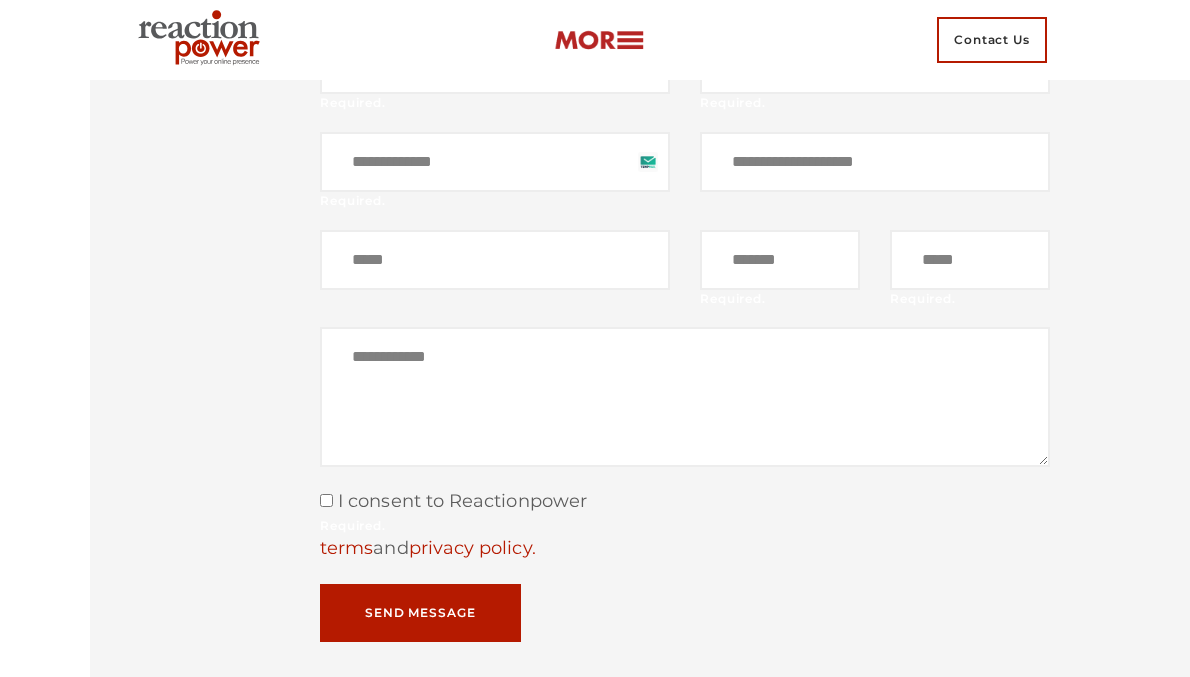 scroll, scrollTop: 12877, scrollLeft: 0, axis: vertical 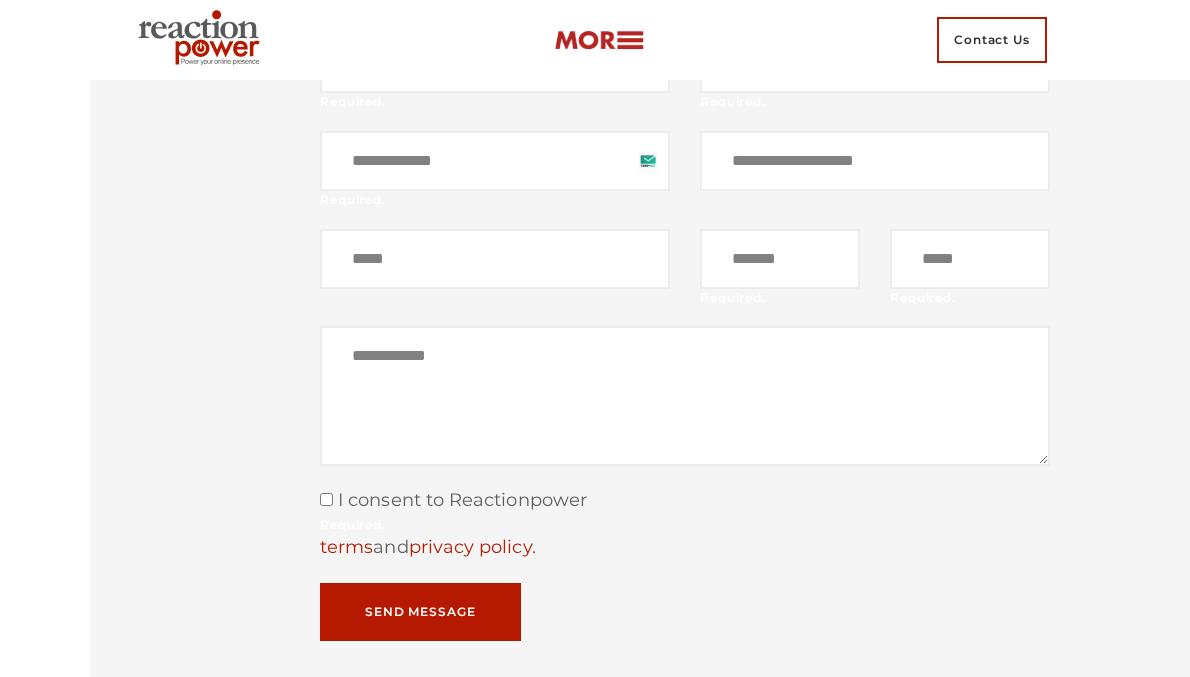 click on "**********" at bounding box center [495, -35] 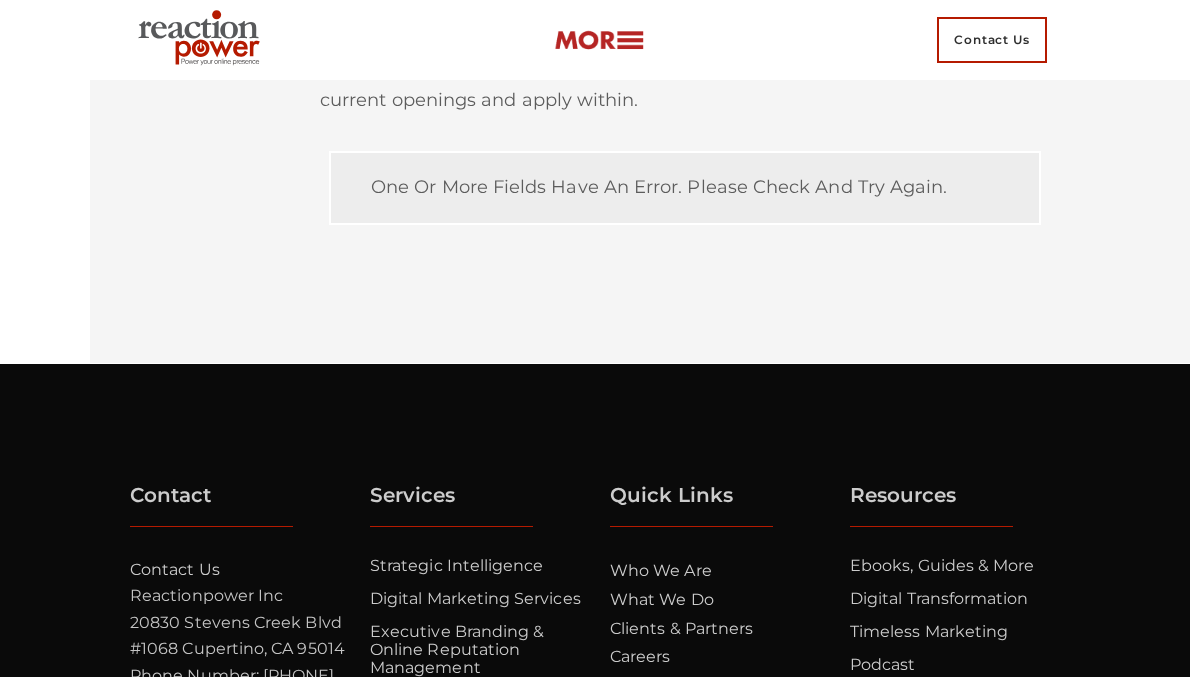 scroll, scrollTop: 12855, scrollLeft: 0, axis: vertical 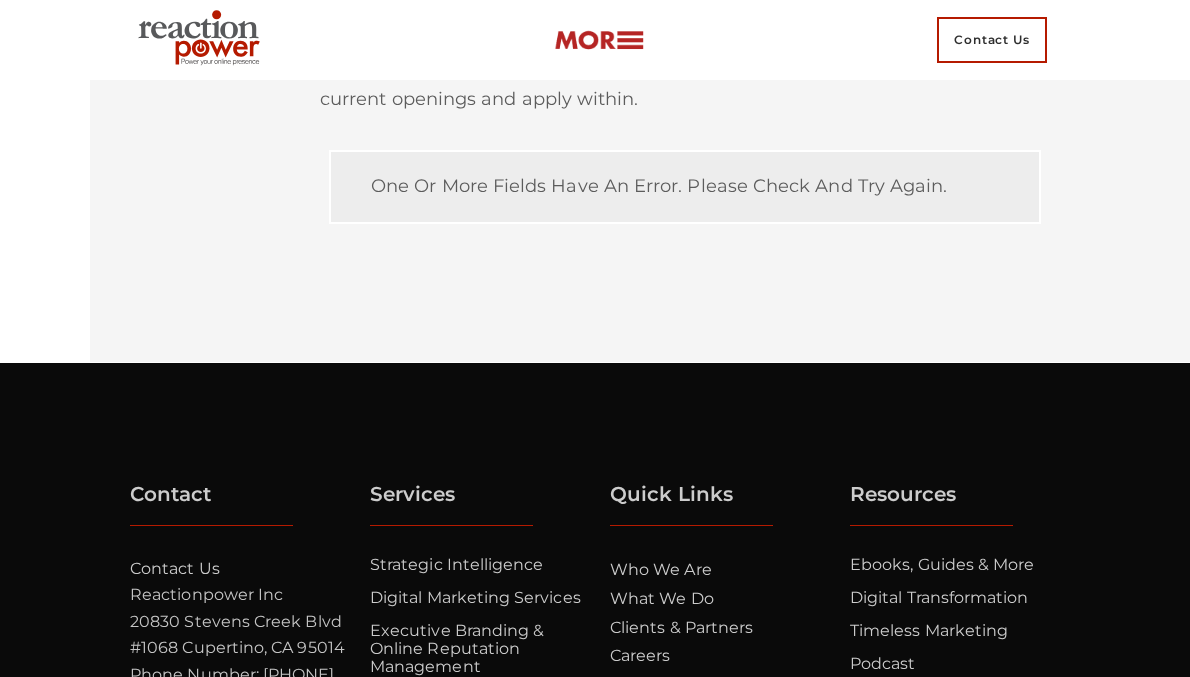 click on "**********" at bounding box center (495, -13) 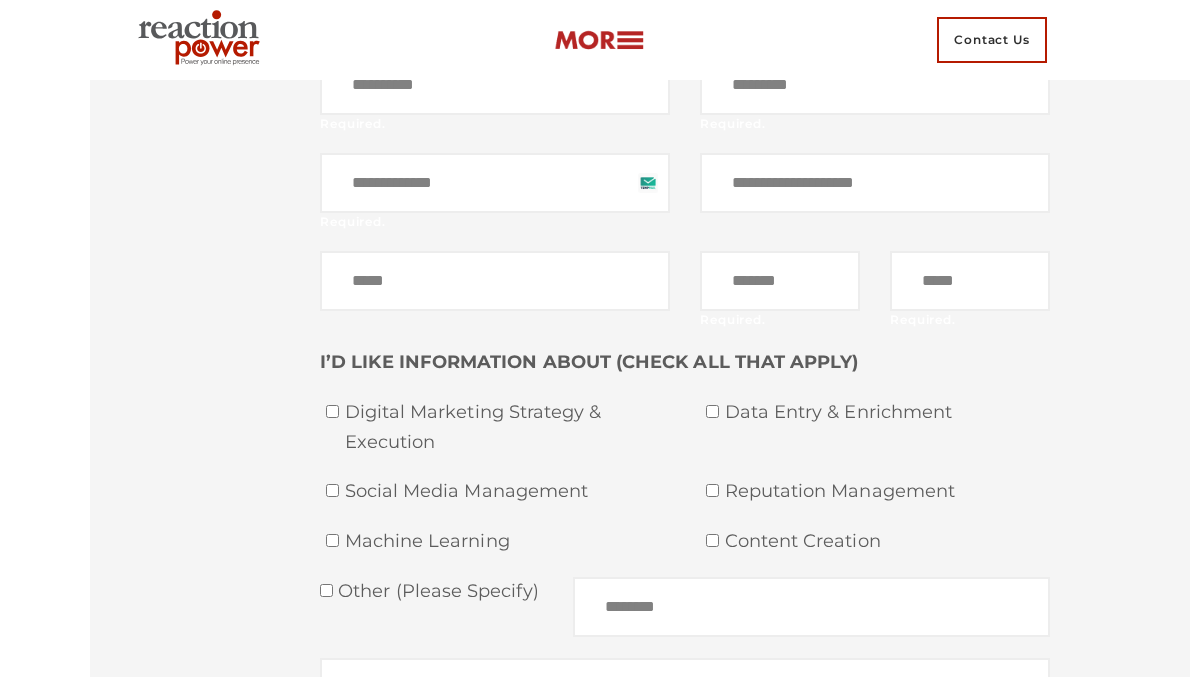 click on "**********" at bounding box center (495, -13) 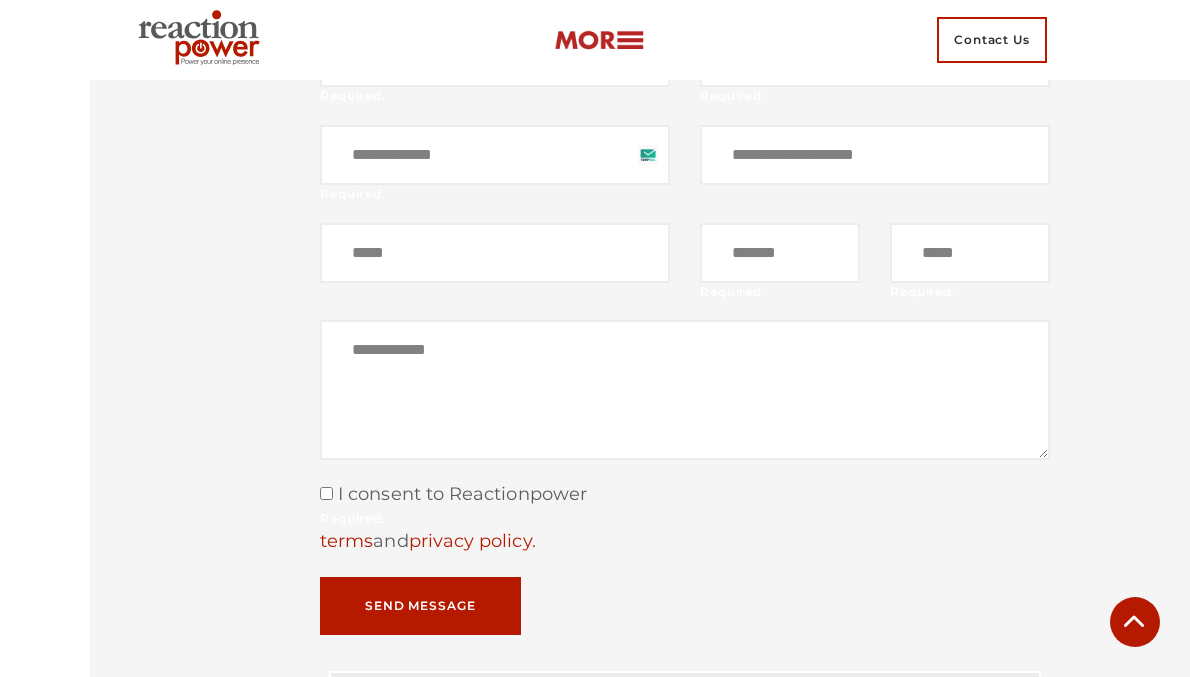 scroll, scrollTop: 12877, scrollLeft: 0, axis: vertical 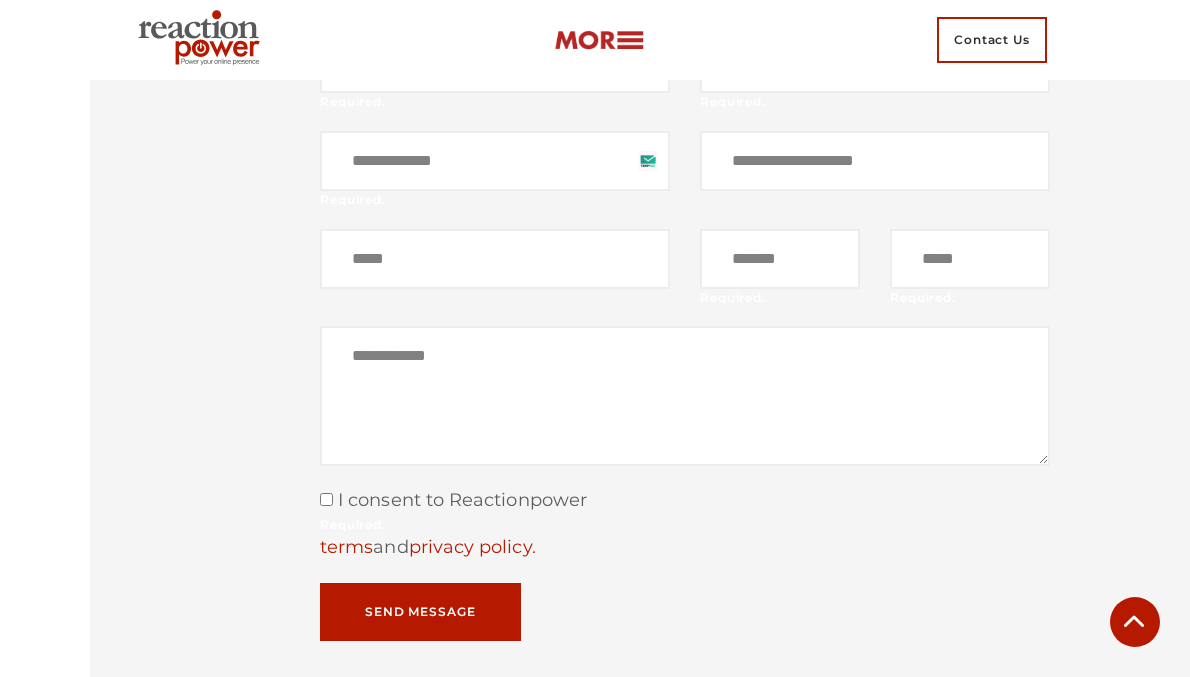 click on "**********" at bounding box center (495, -35) 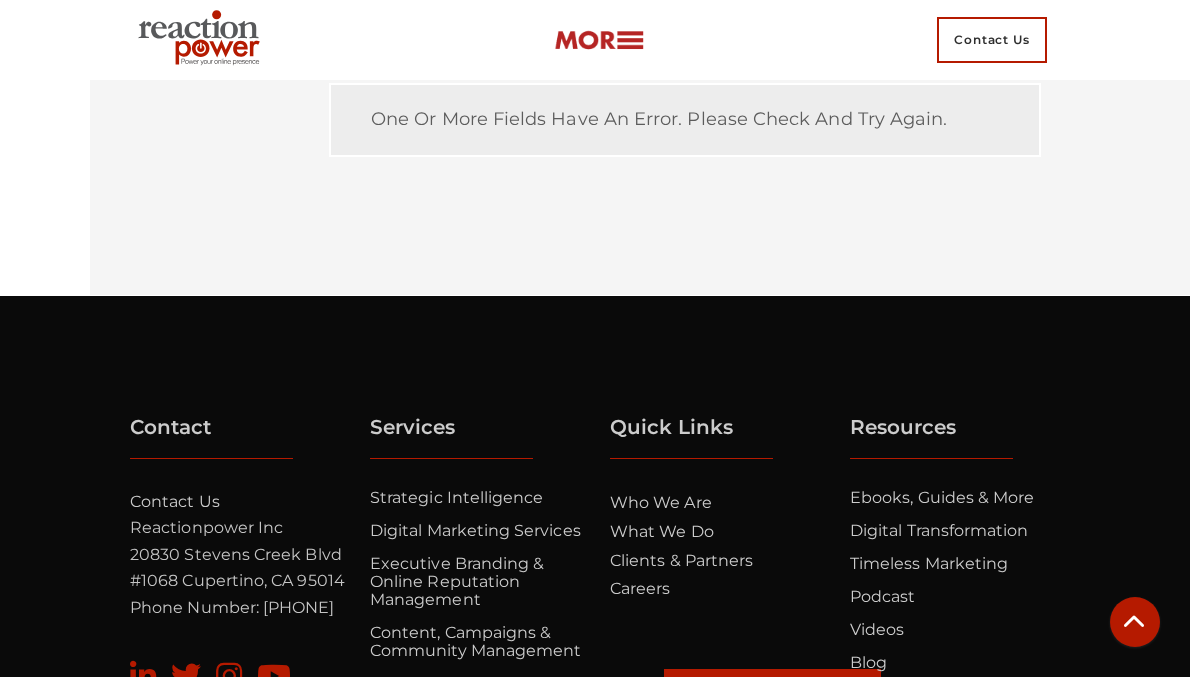 scroll, scrollTop: 12906, scrollLeft: 0, axis: vertical 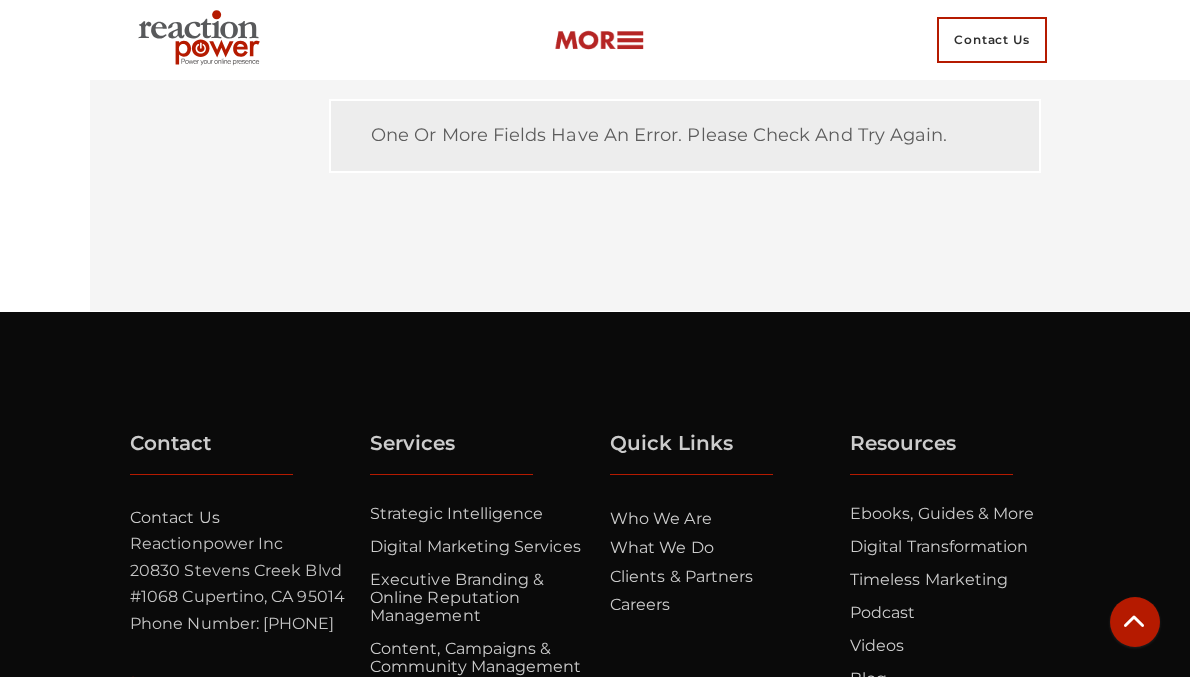 click on "**********" at bounding box center (495, -64) 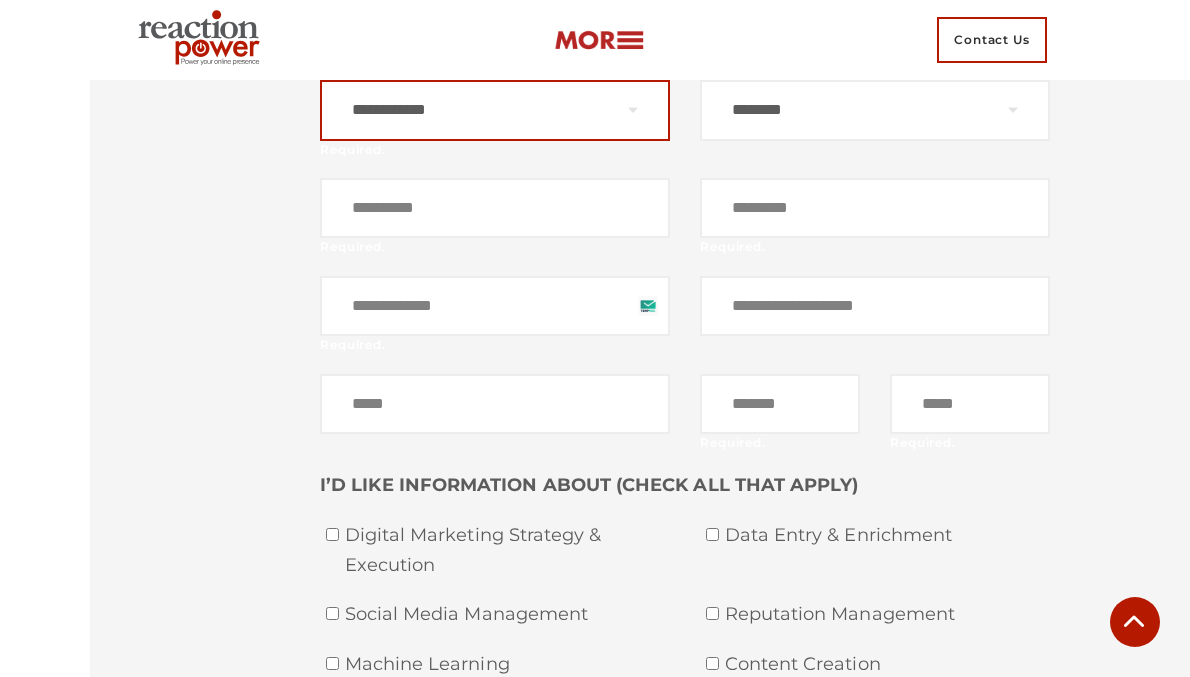scroll, scrollTop: 12728, scrollLeft: 0, axis: vertical 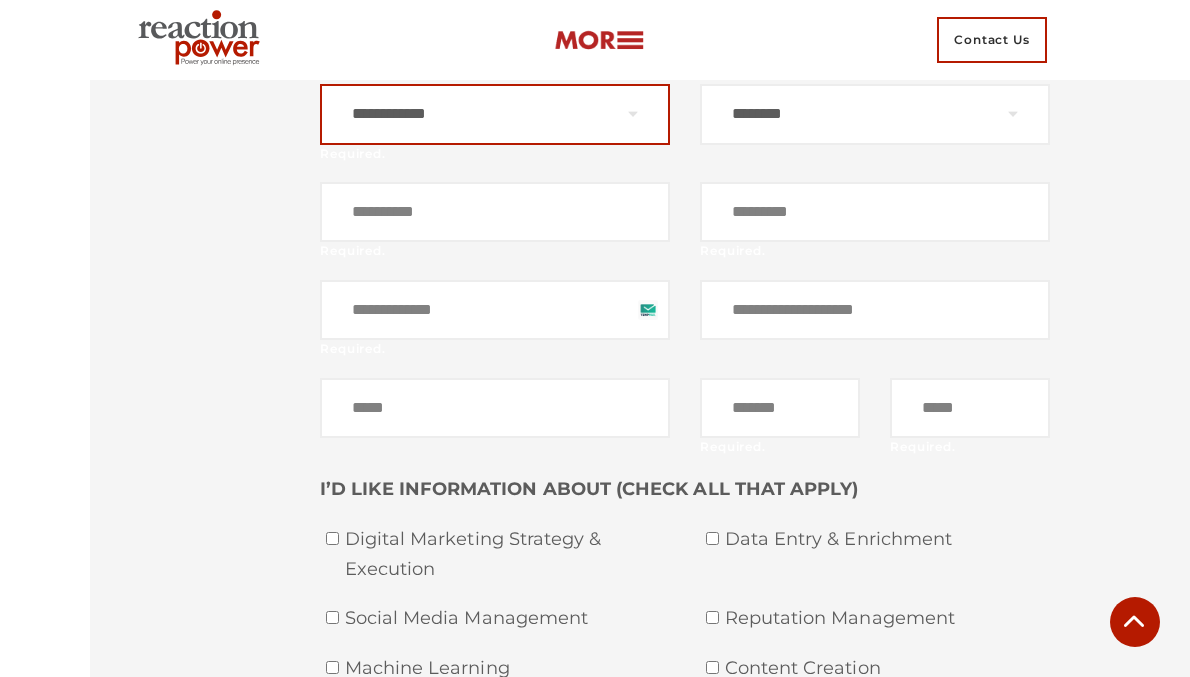 click on "**********" at bounding box center [495, 114] 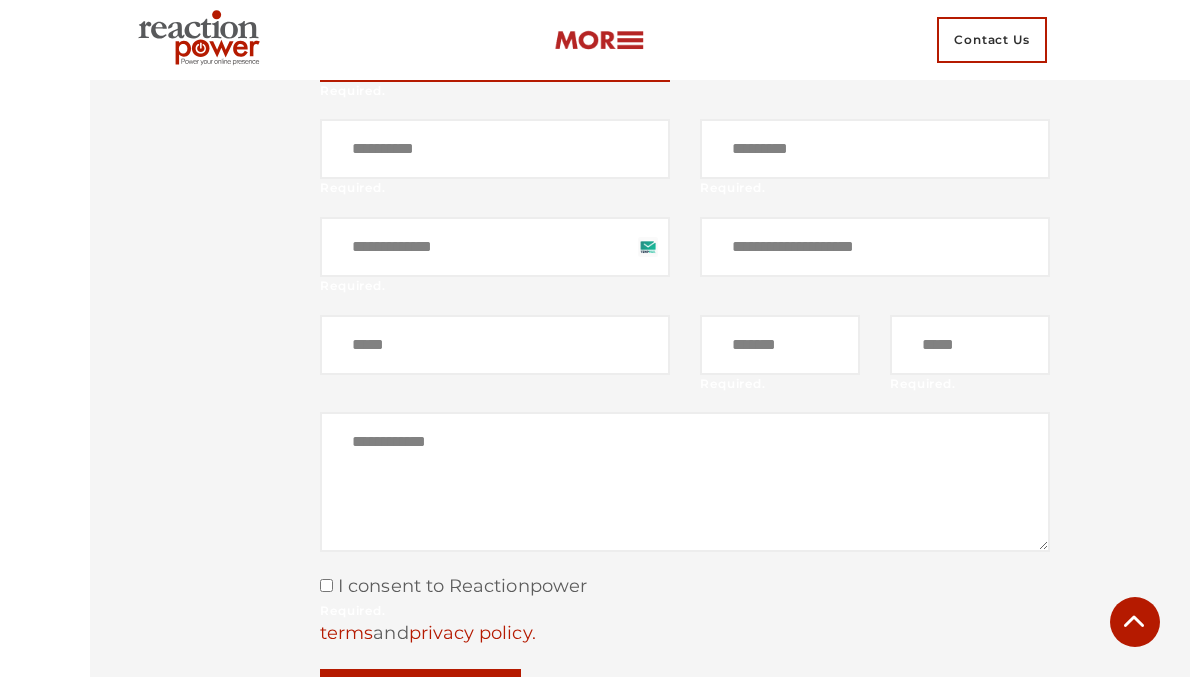 scroll, scrollTop: 12759, scrollLeft: 0, axis: vertical 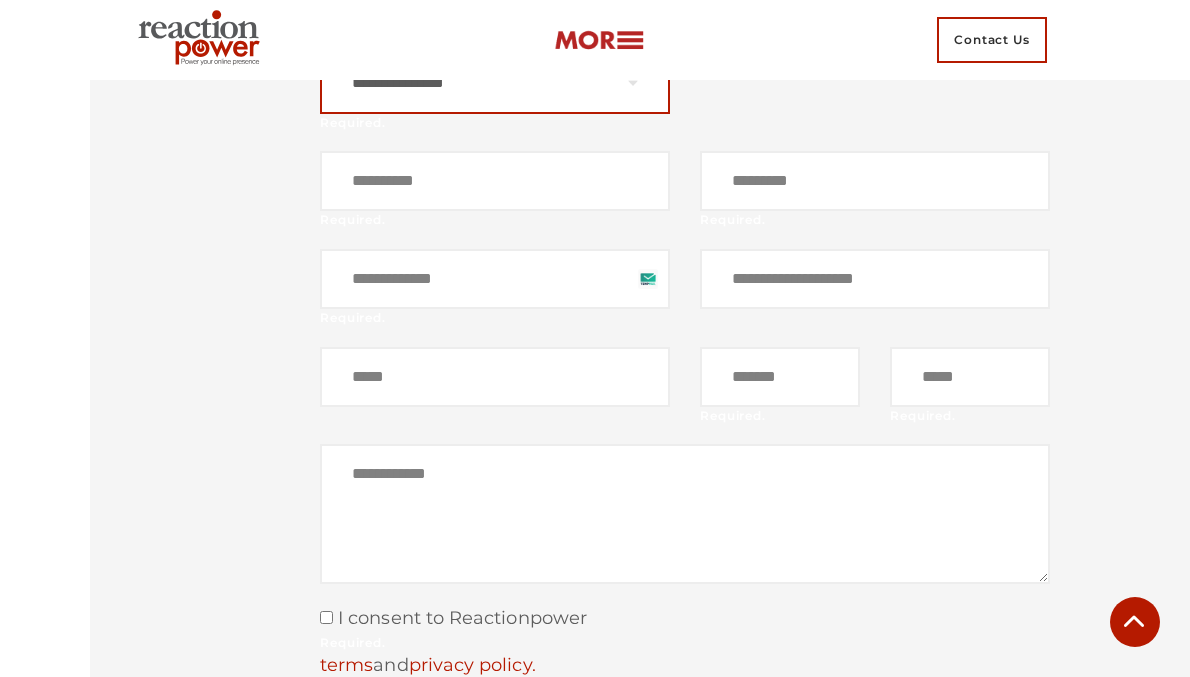 click on "**********" at bounding box center (495, 83) 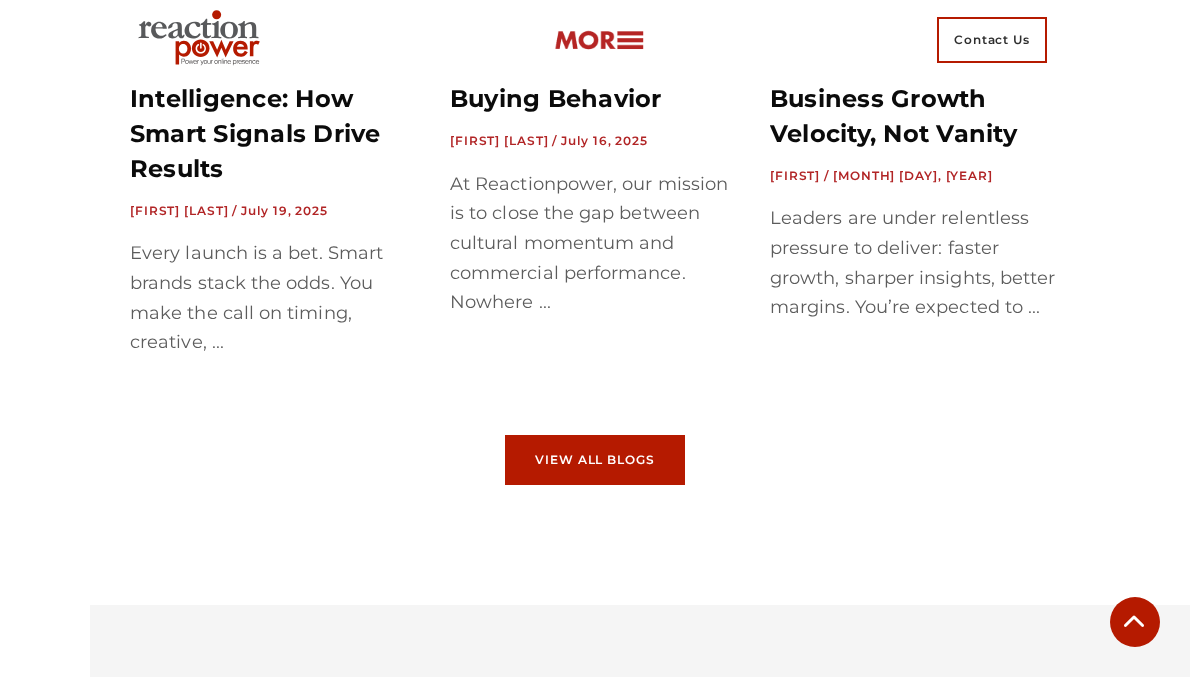 scroll, scrollTop: 11930, scrollLeft: 0, axis: vertical 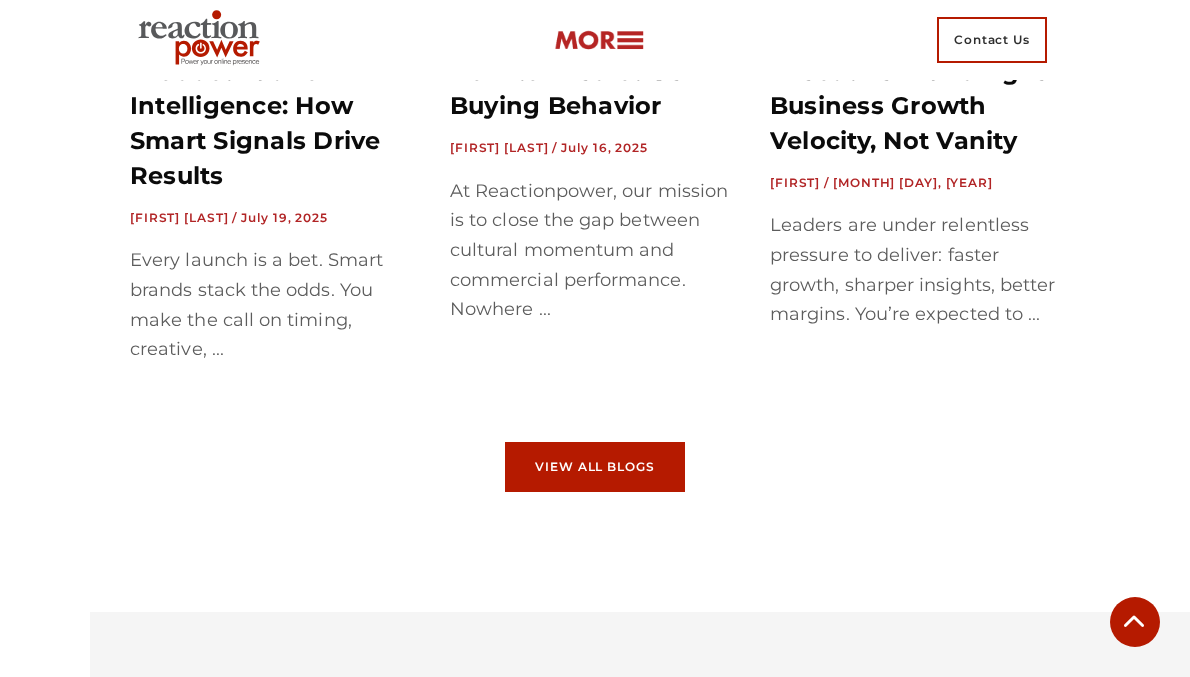 click on "Contact Us" at bounding box center (992, 40) 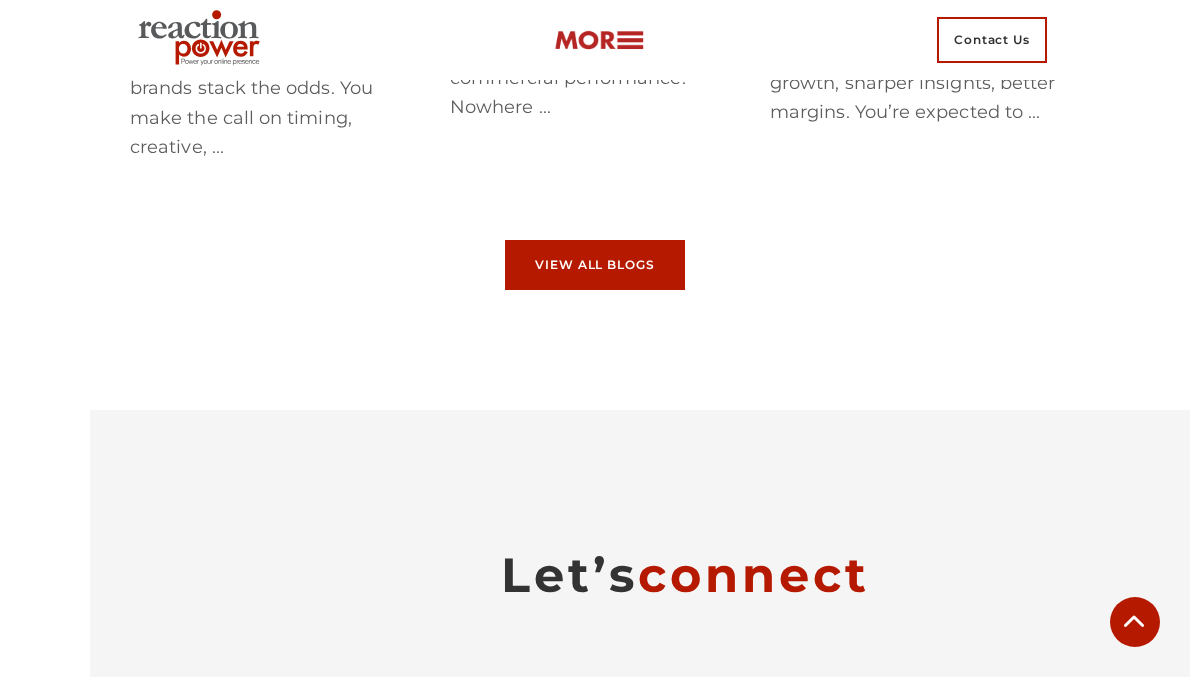 scroll, scrollTop: 12129, scrollLeft: 0, axis: vertical 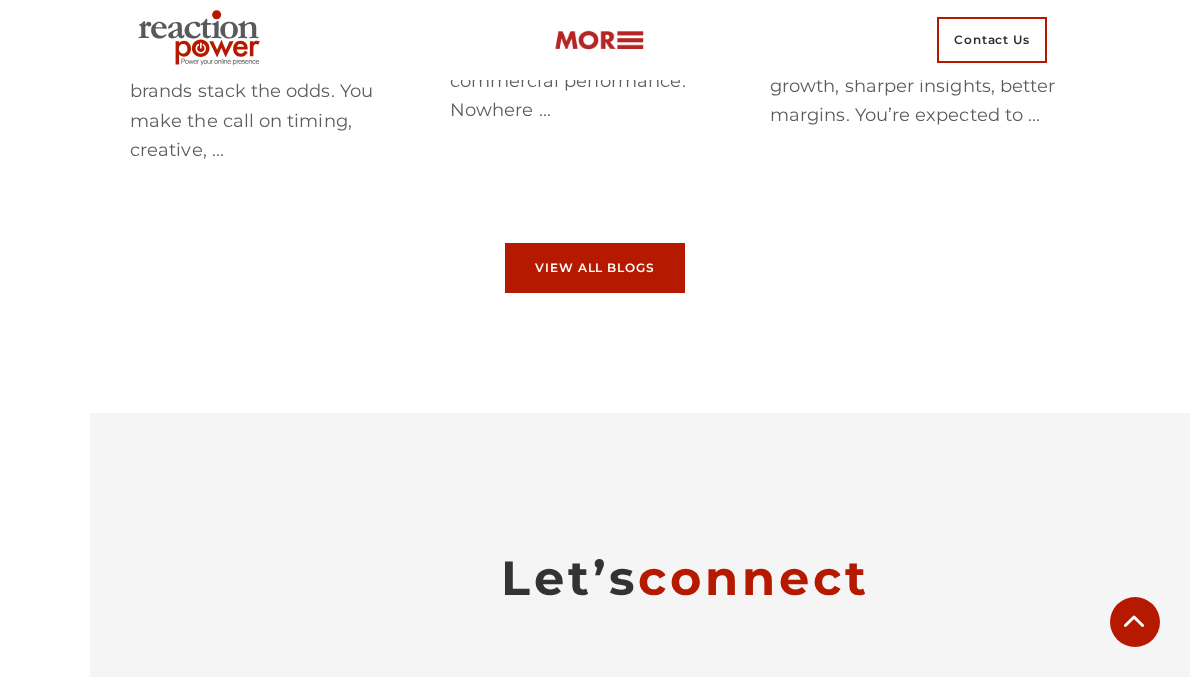 click at bounding box center [599, 40] 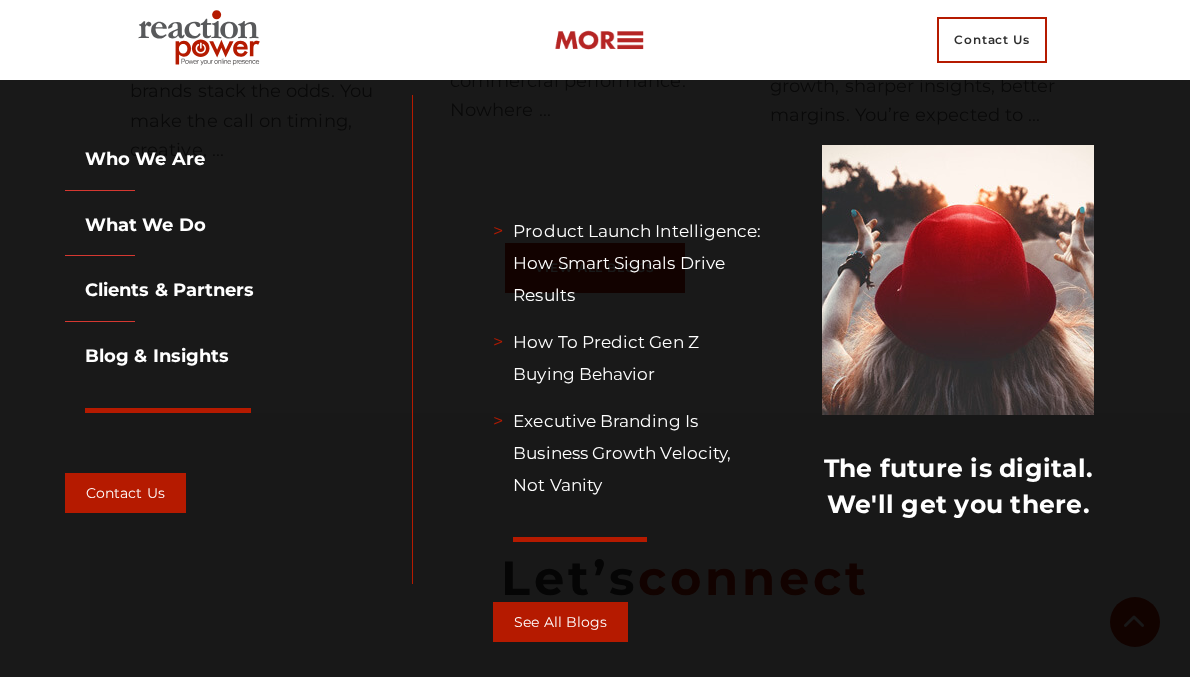 click on "Who we are" at bounding box center [231, 168] 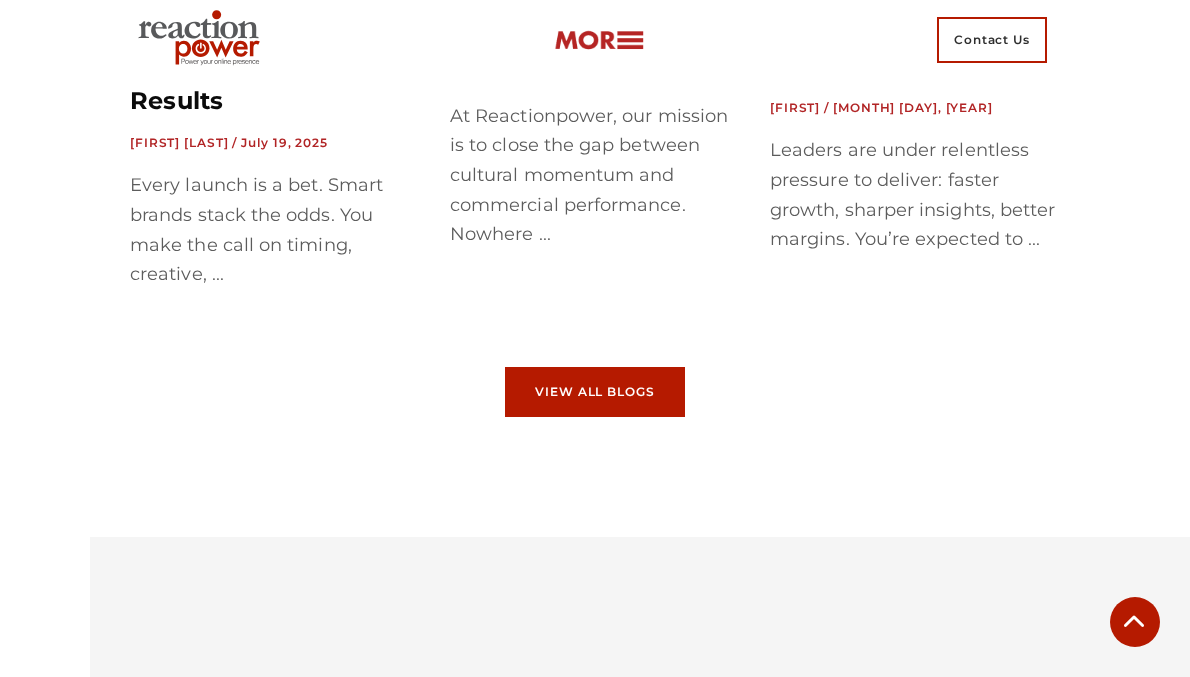 scroll, scrollTop: 12004, scrollLeft: 0, axis: vertical 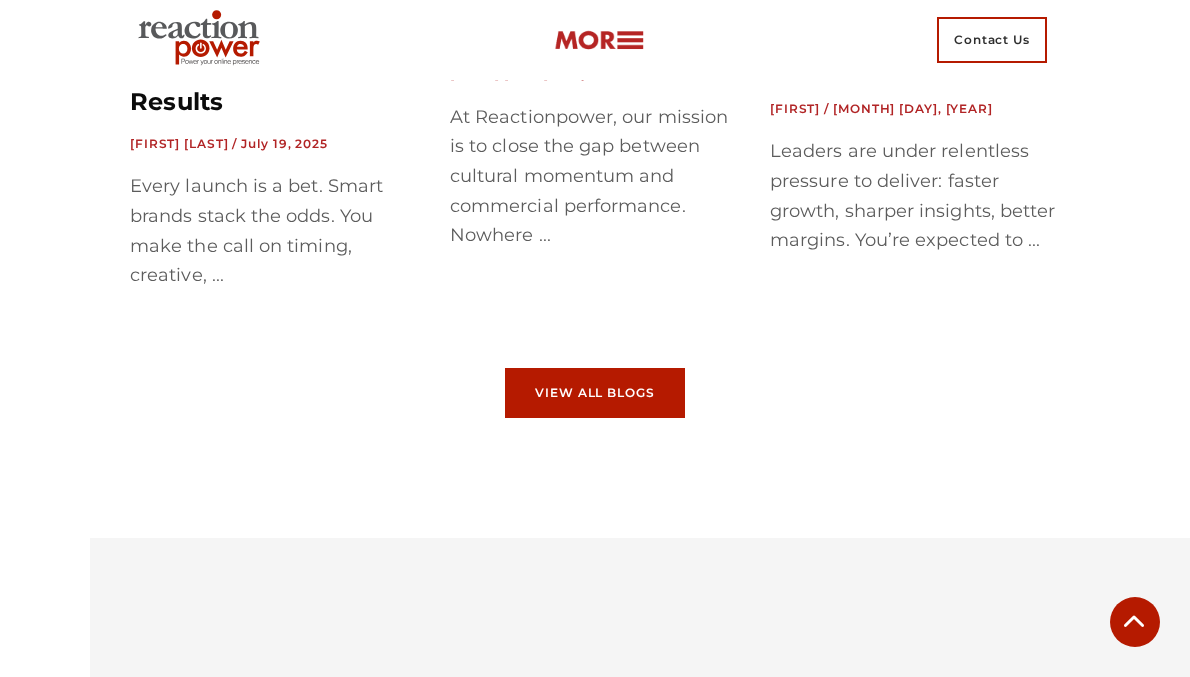 click at bounding box center [599, 40] 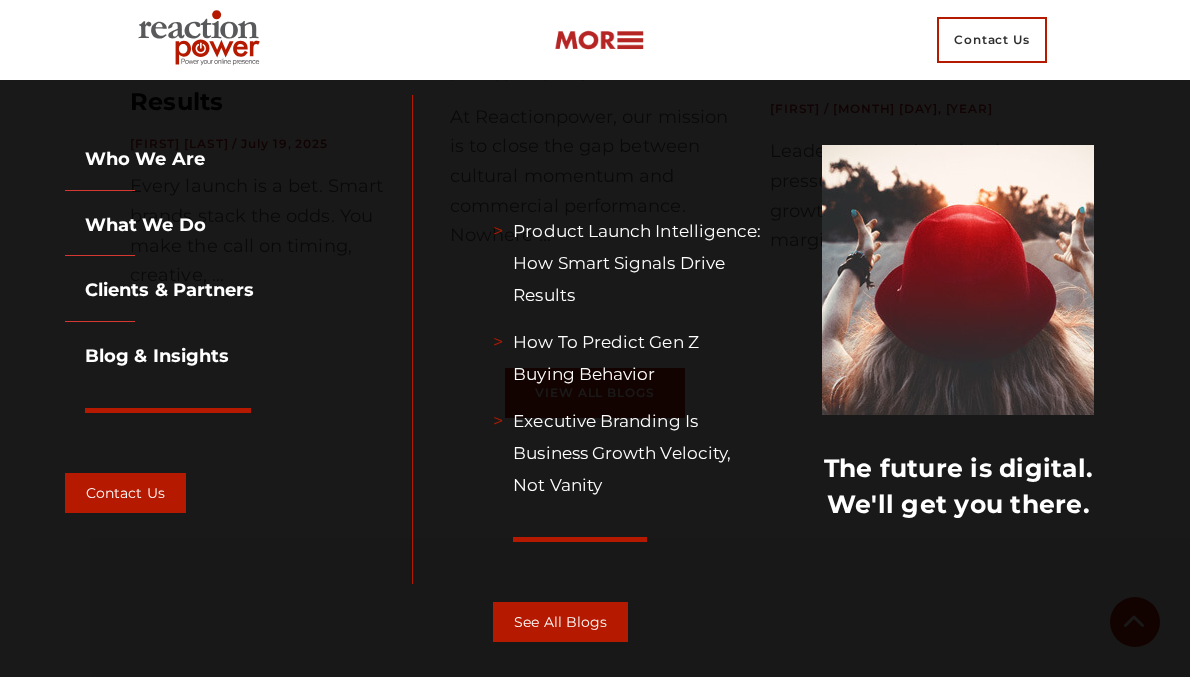 click on "What we do" at bounding box center [135, 225] 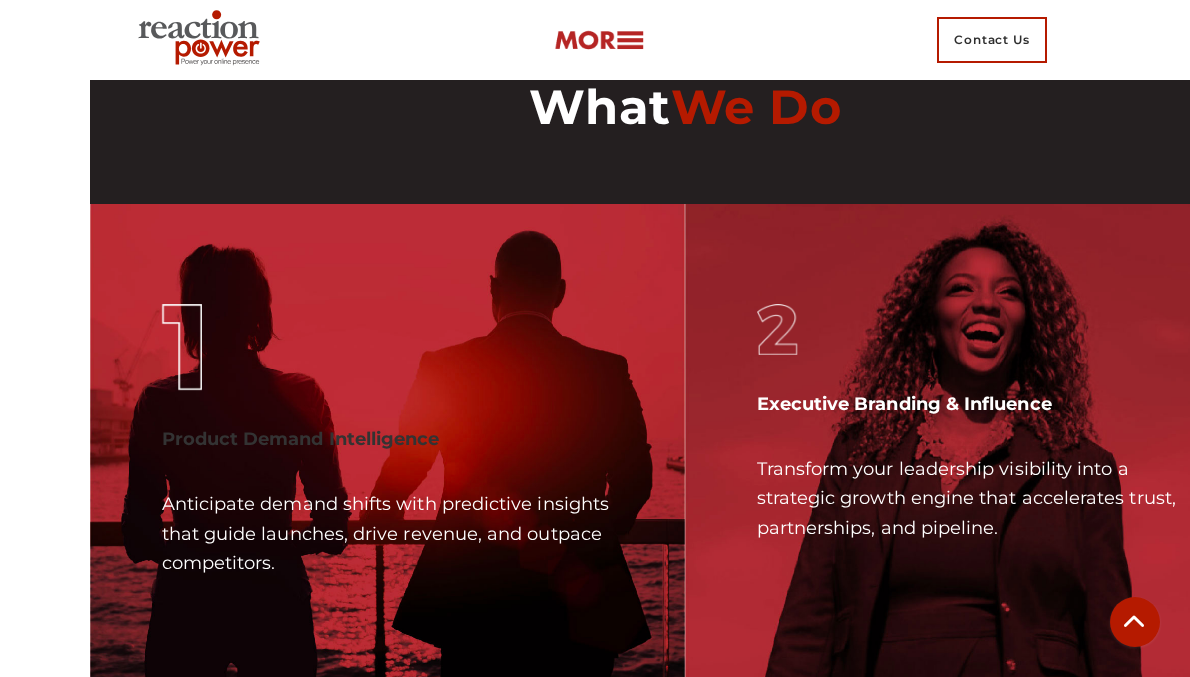 scroll, scrollTop: 5614, scrollLeft: 0, axis: vertical 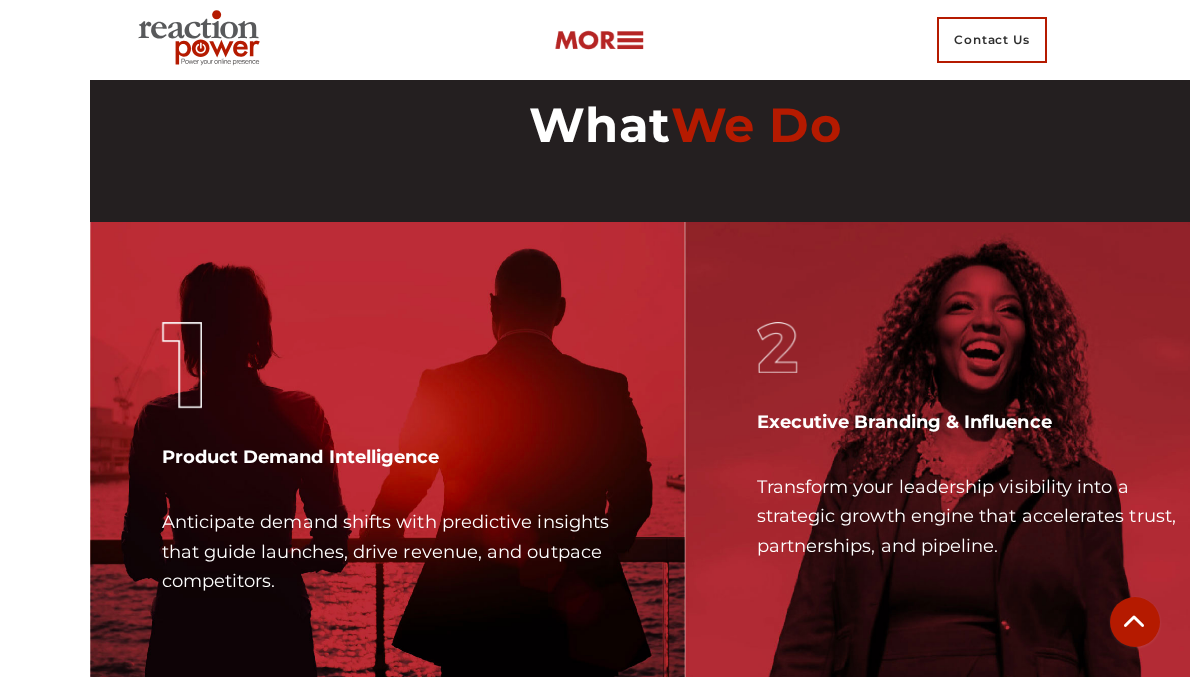 click at bounding box center [599, 40] 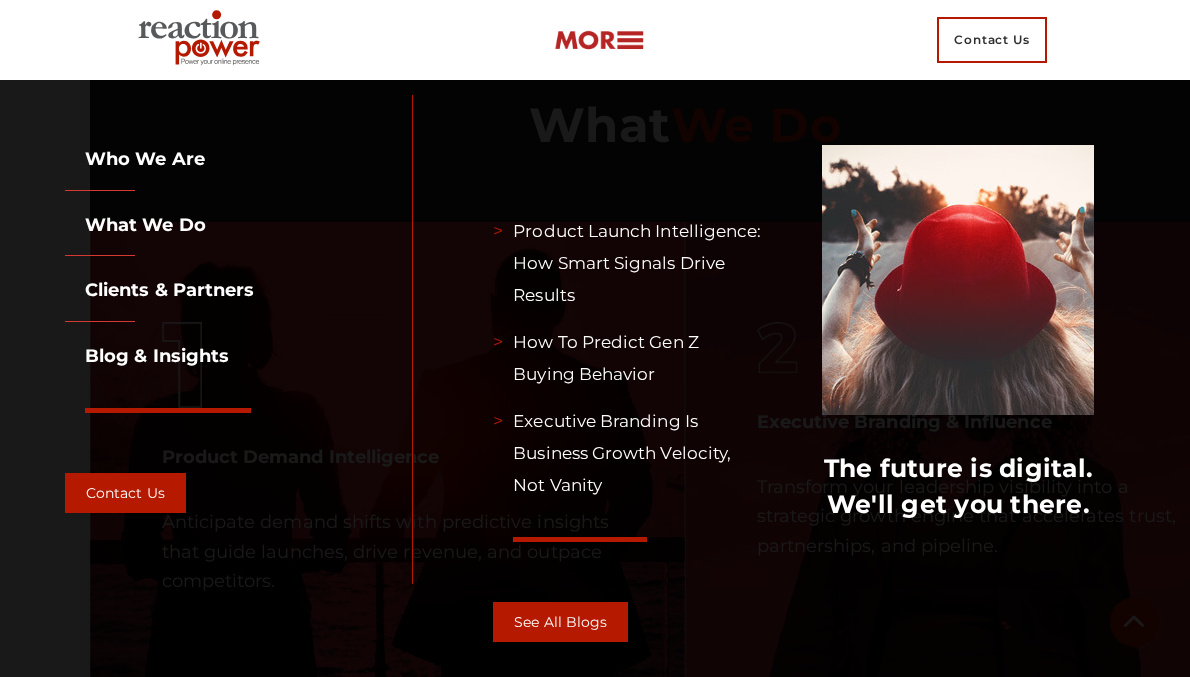 click on "Who we are" at bounding box center [135, 159] 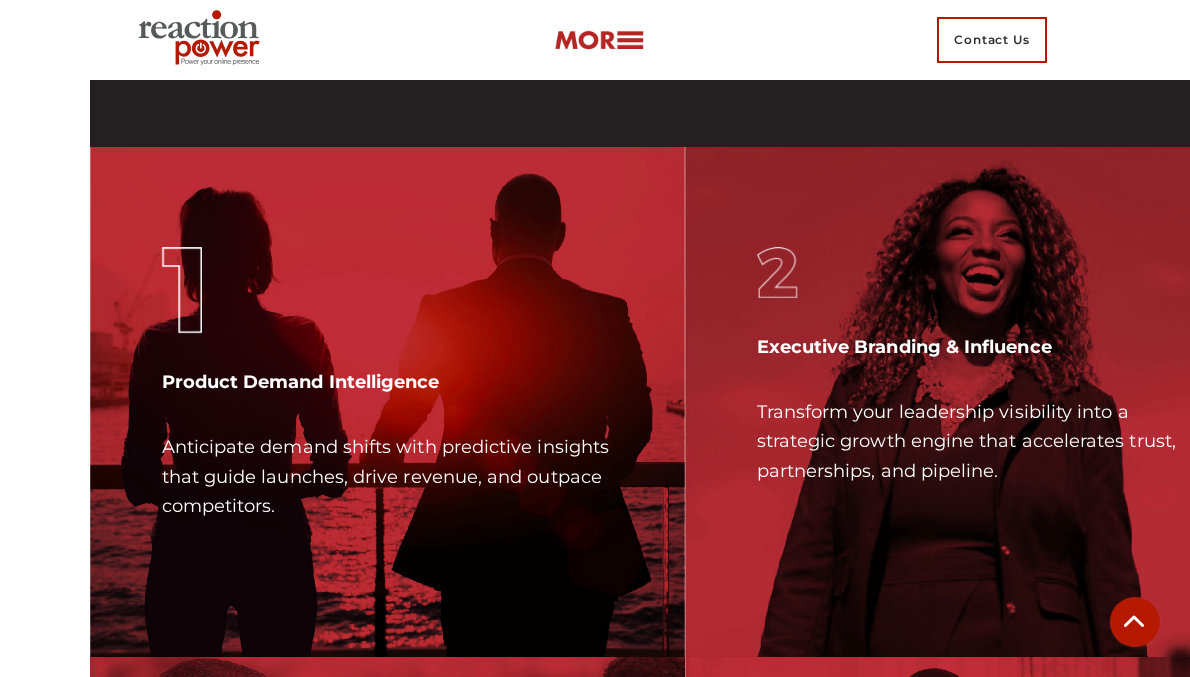 scroll, scrollTop: 5686, scrollLeft: 0, axis: vertical 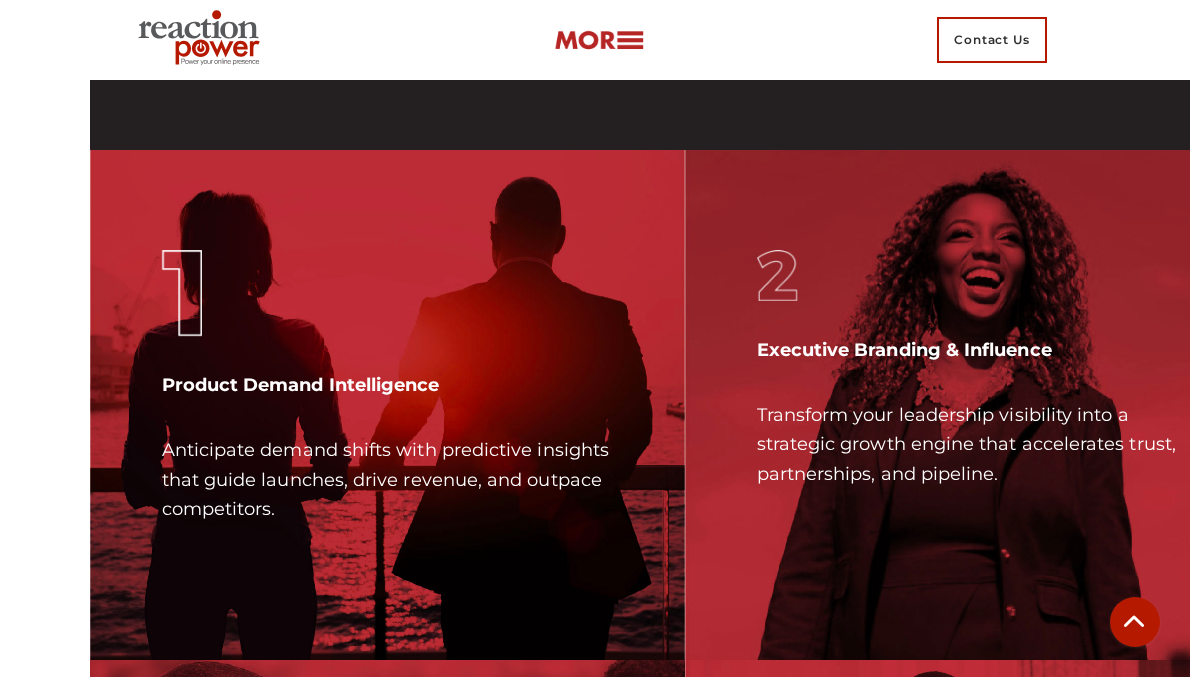 click at bounding box center [599, 40] 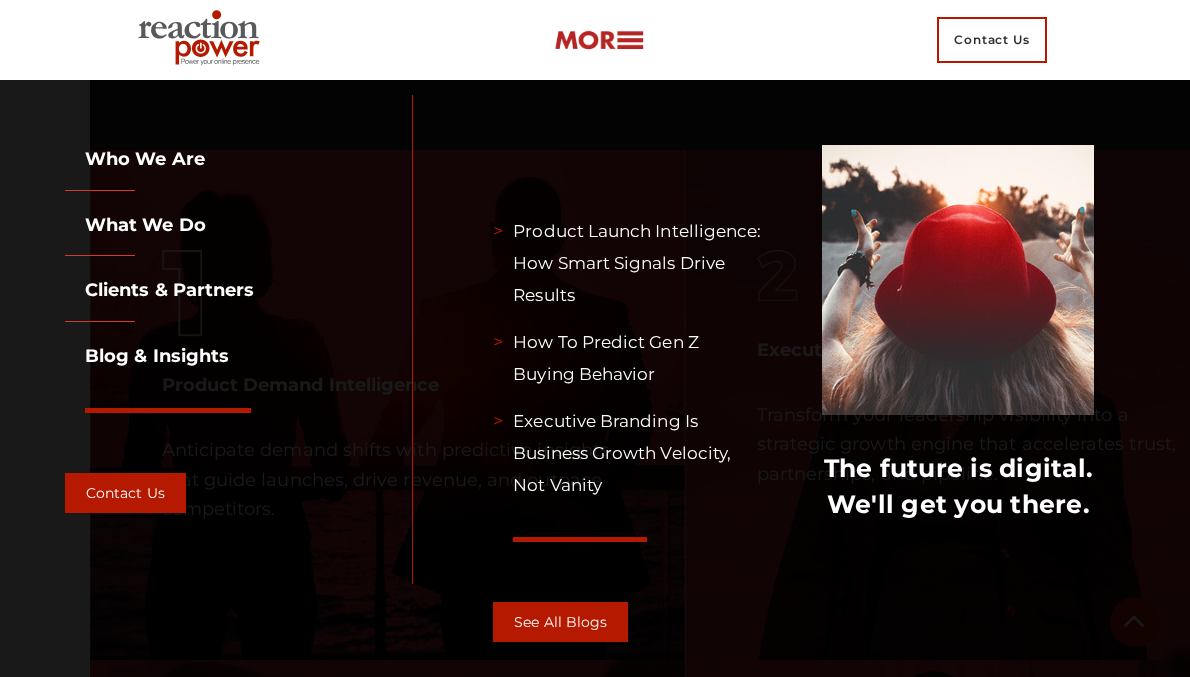 click on "Clients & partners" at bounding box center (159, 290) 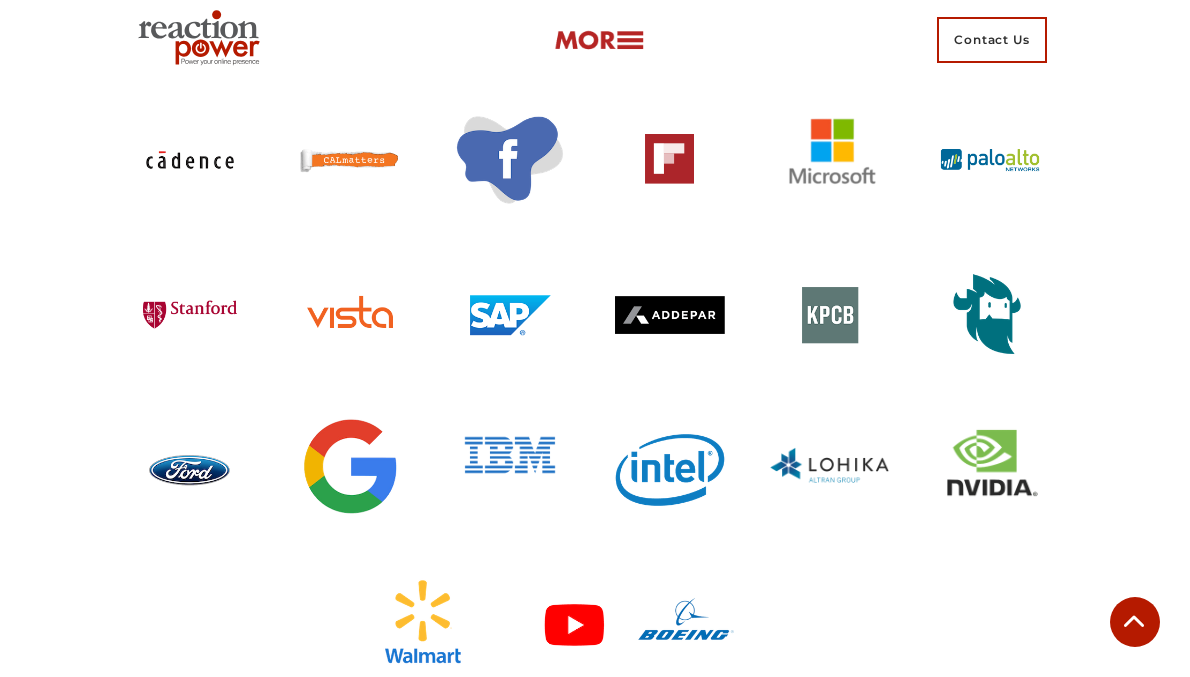 scroll, scrollTop: 3373, scrollLeft: 0, axis: vertical 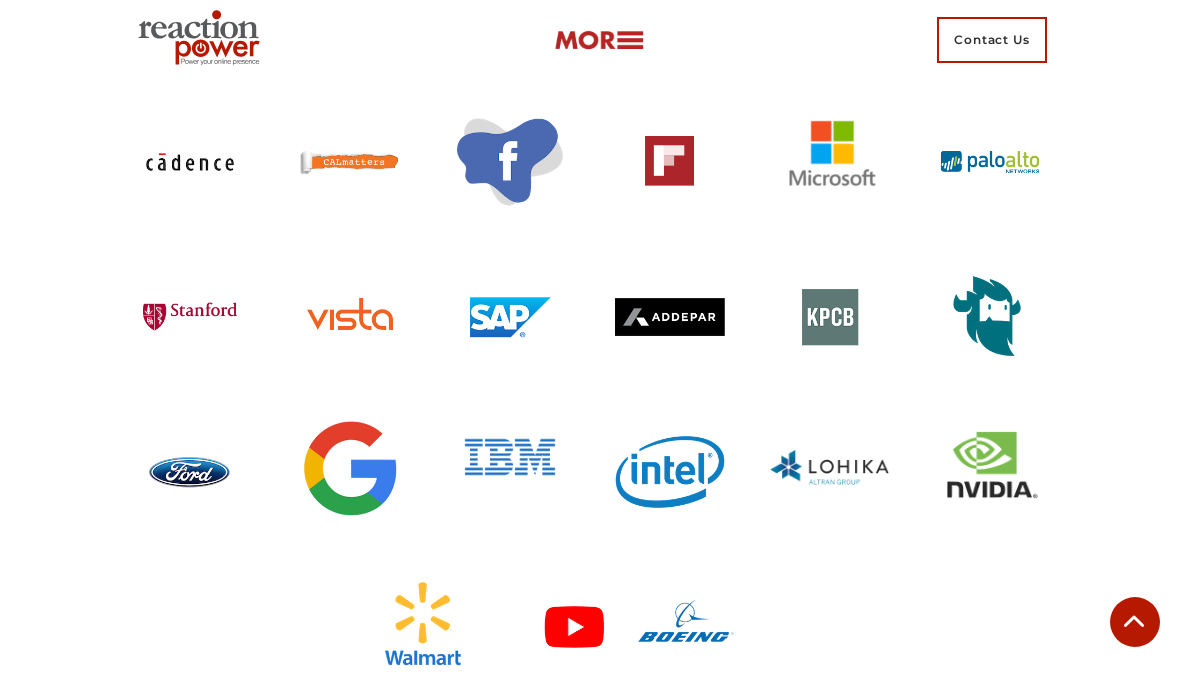 click at bounding box center [599, 40] 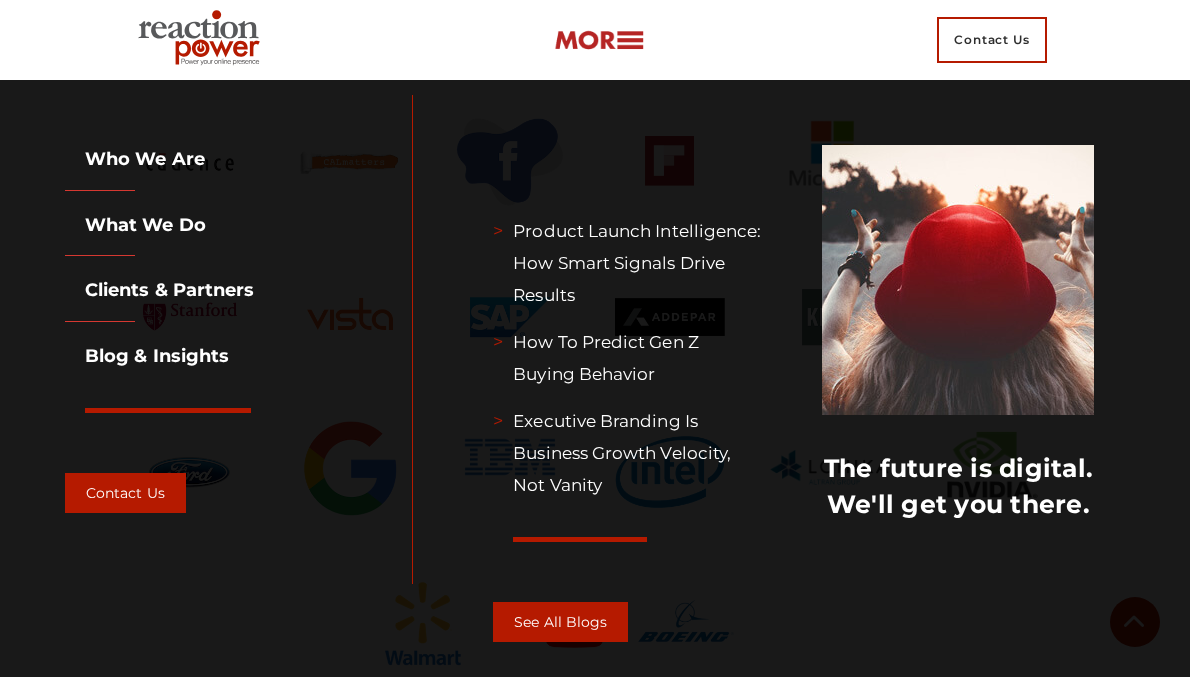 click on "Blog & Insights" at bounding box center (147, 356) 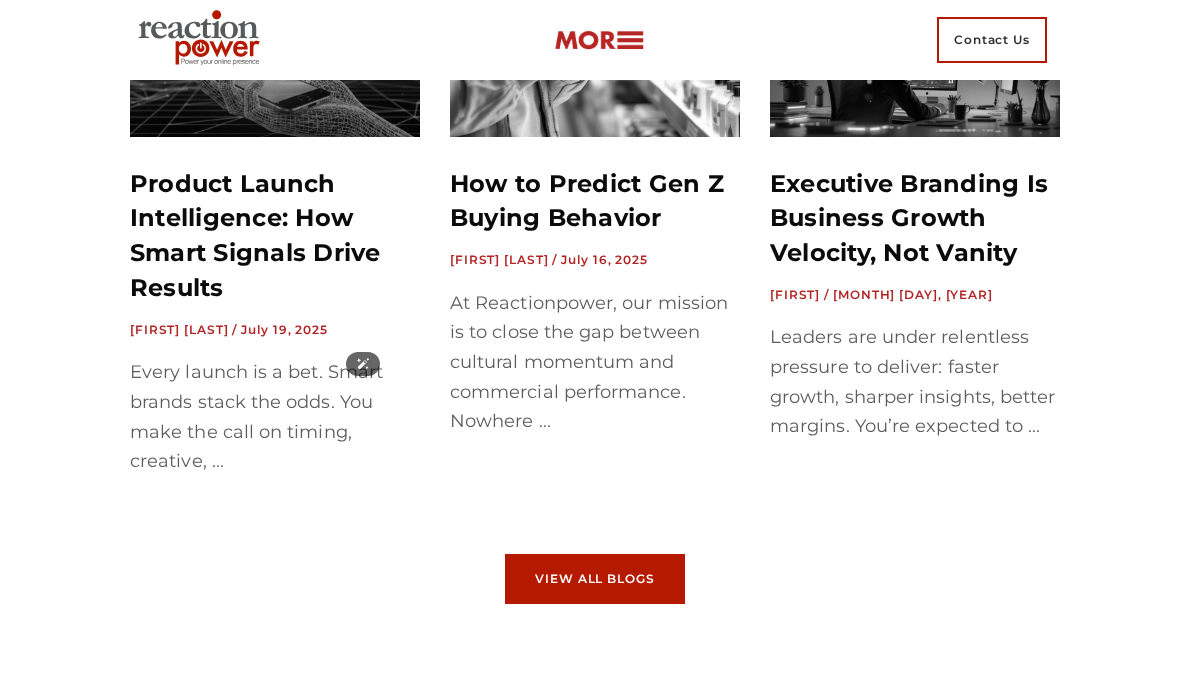 scroll, scrollTop: 11820, scrollLeft: 0, axis: vertical 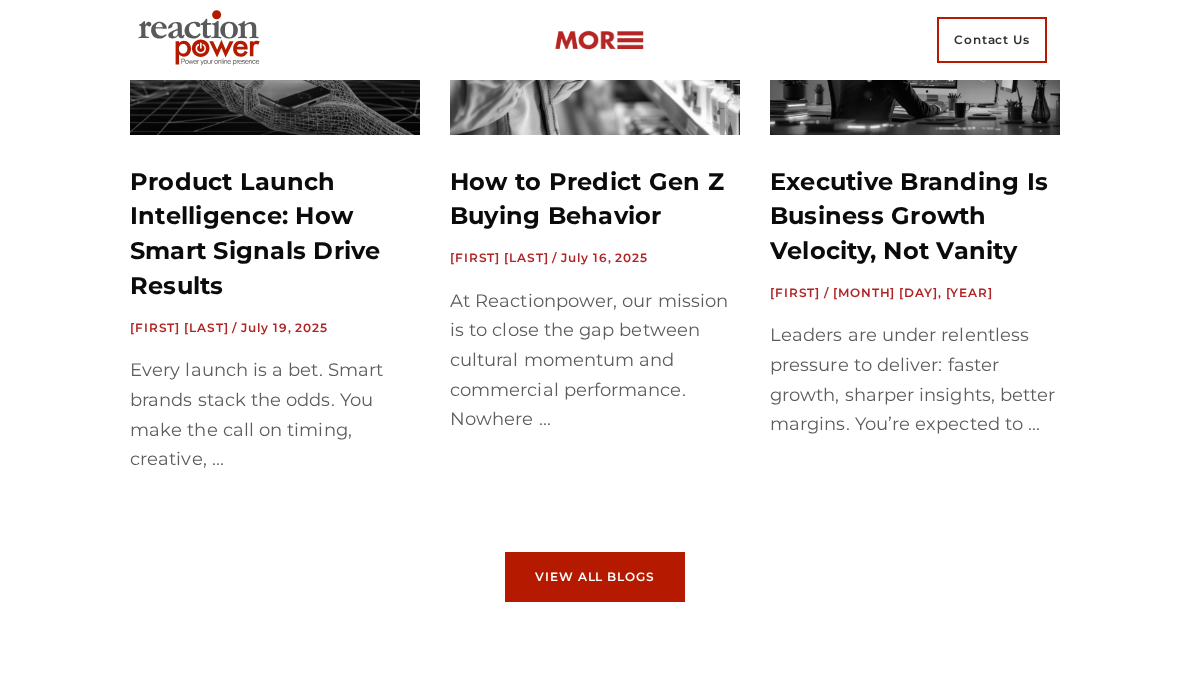 click at bounding box center (599, 40) 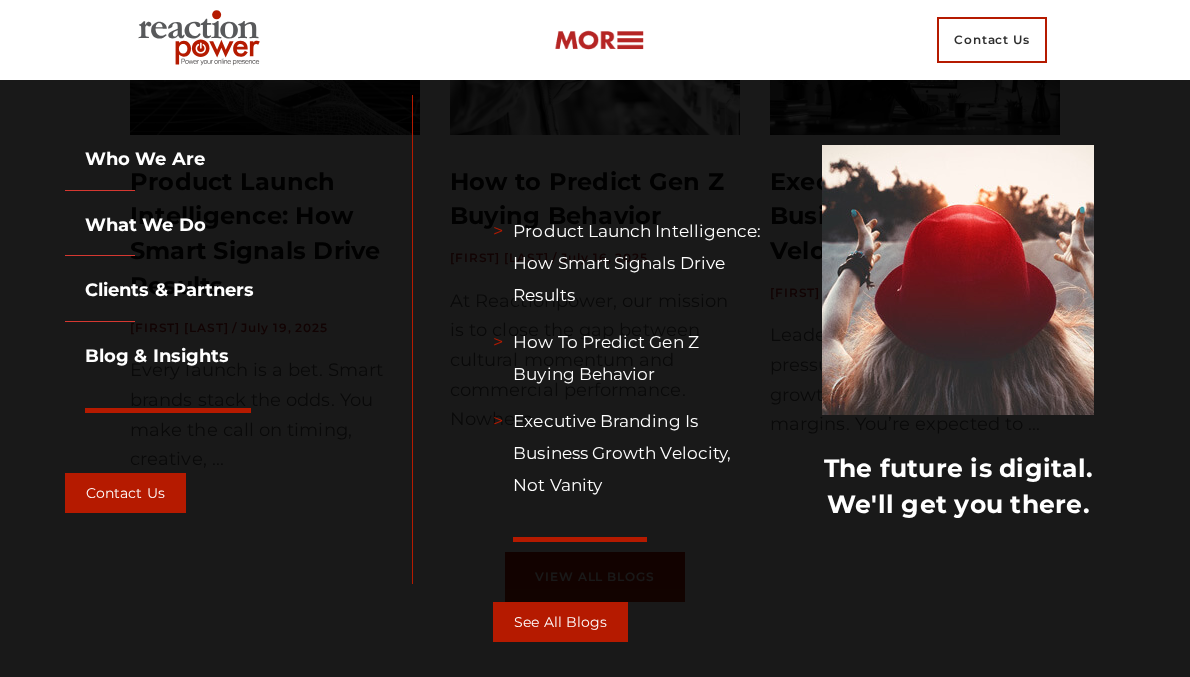 click on "Who we are" at bounding box center [231, 168] 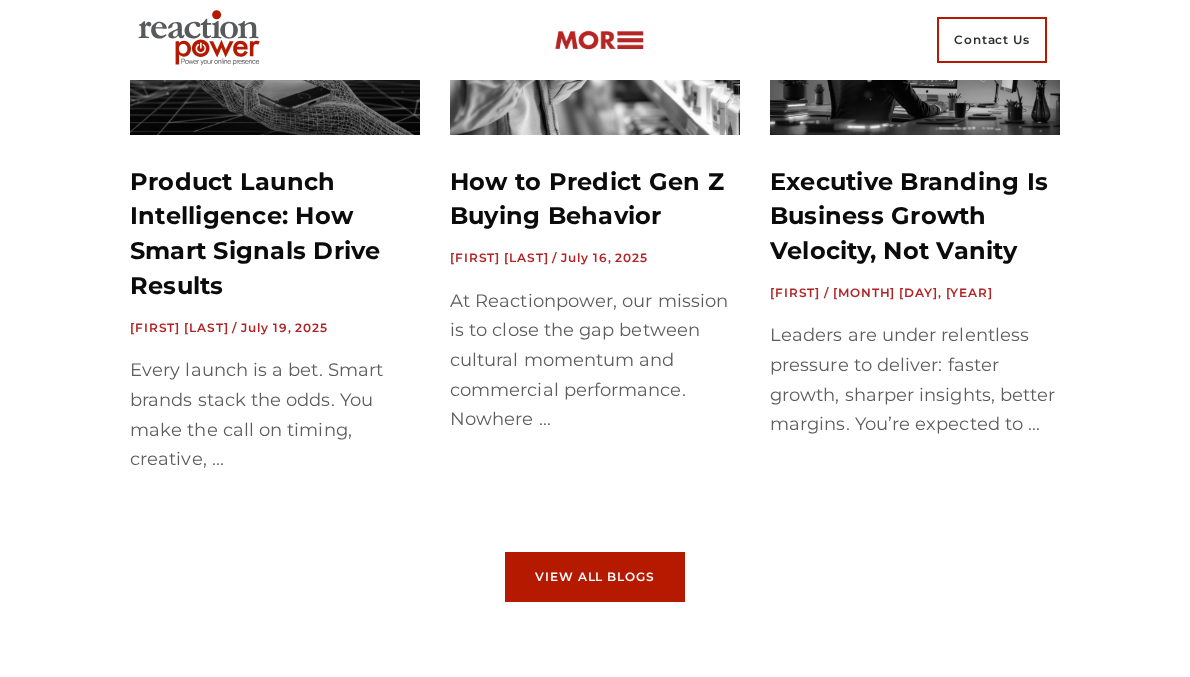 click at bounding box center (599, 40) 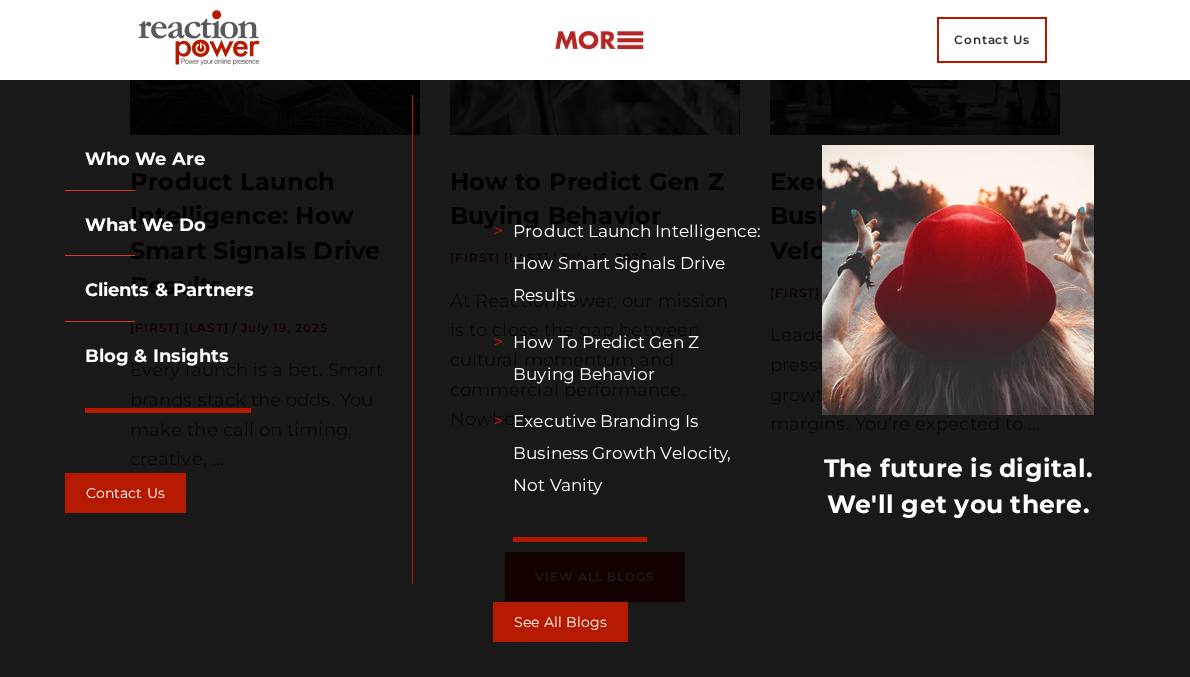 click on "Who we are" at bounding box center (135, 159) 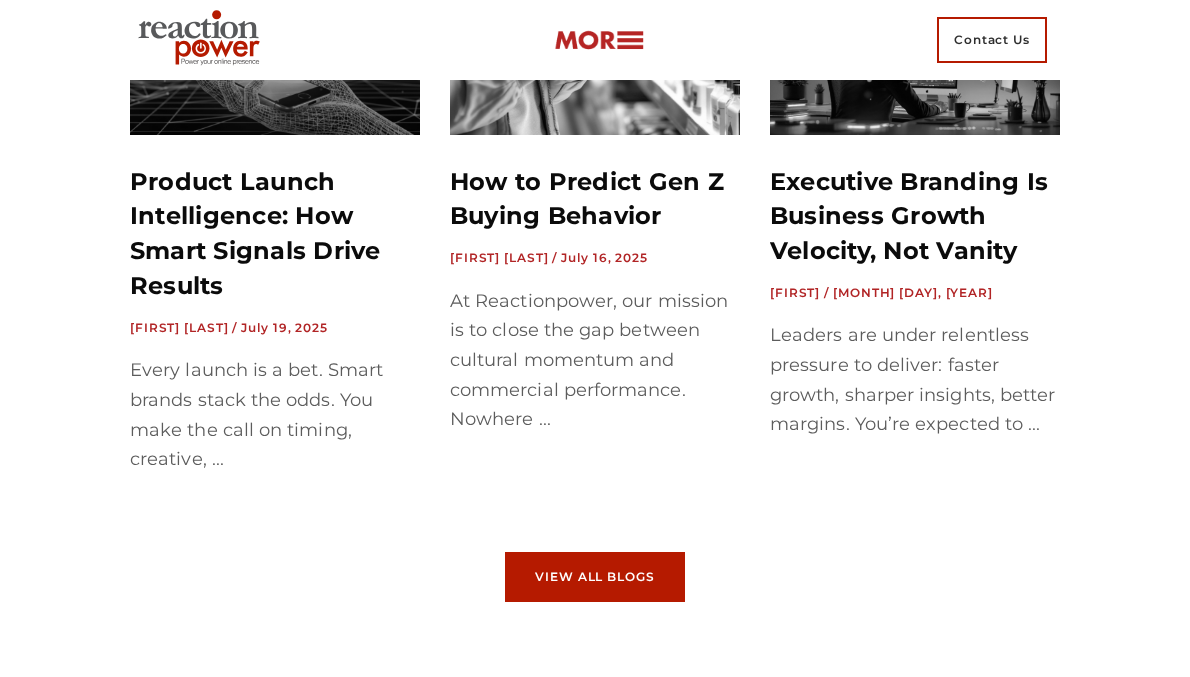 click at bounding box center [599, 40] 